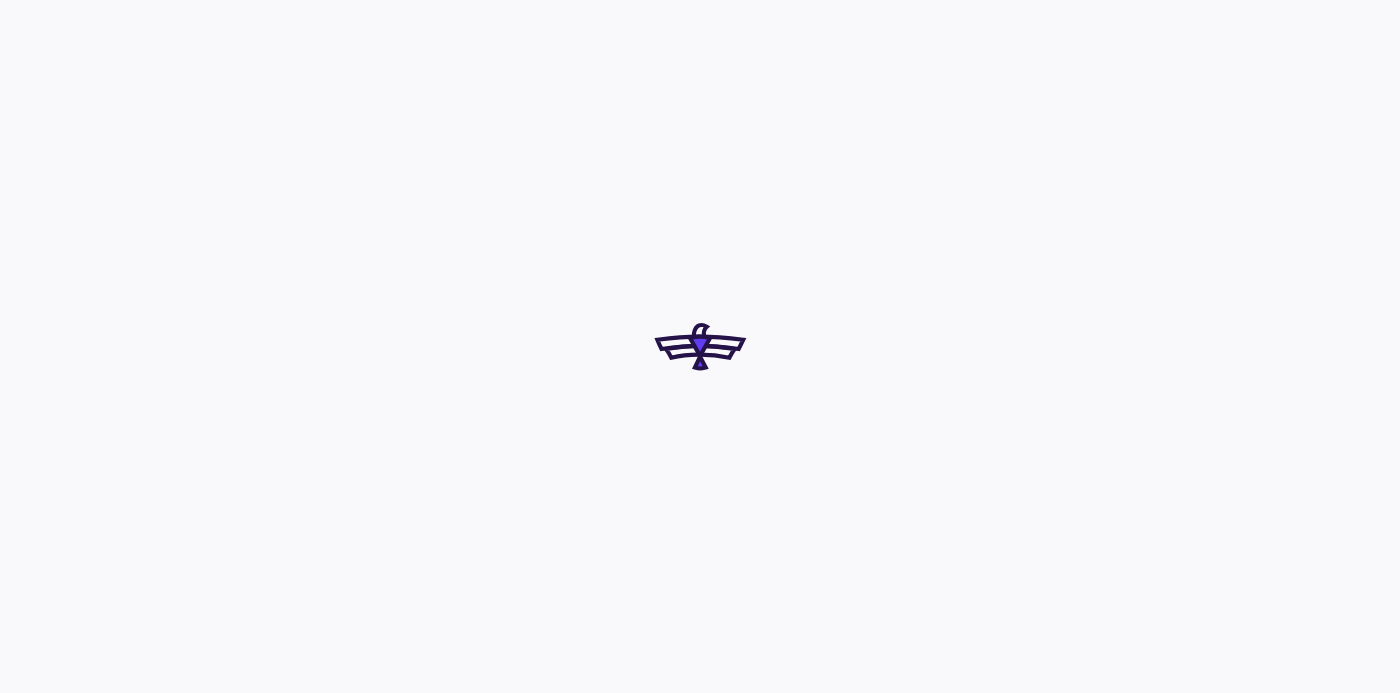 scroll, scrollTop: 0, scrollLeft: 0, axis: both 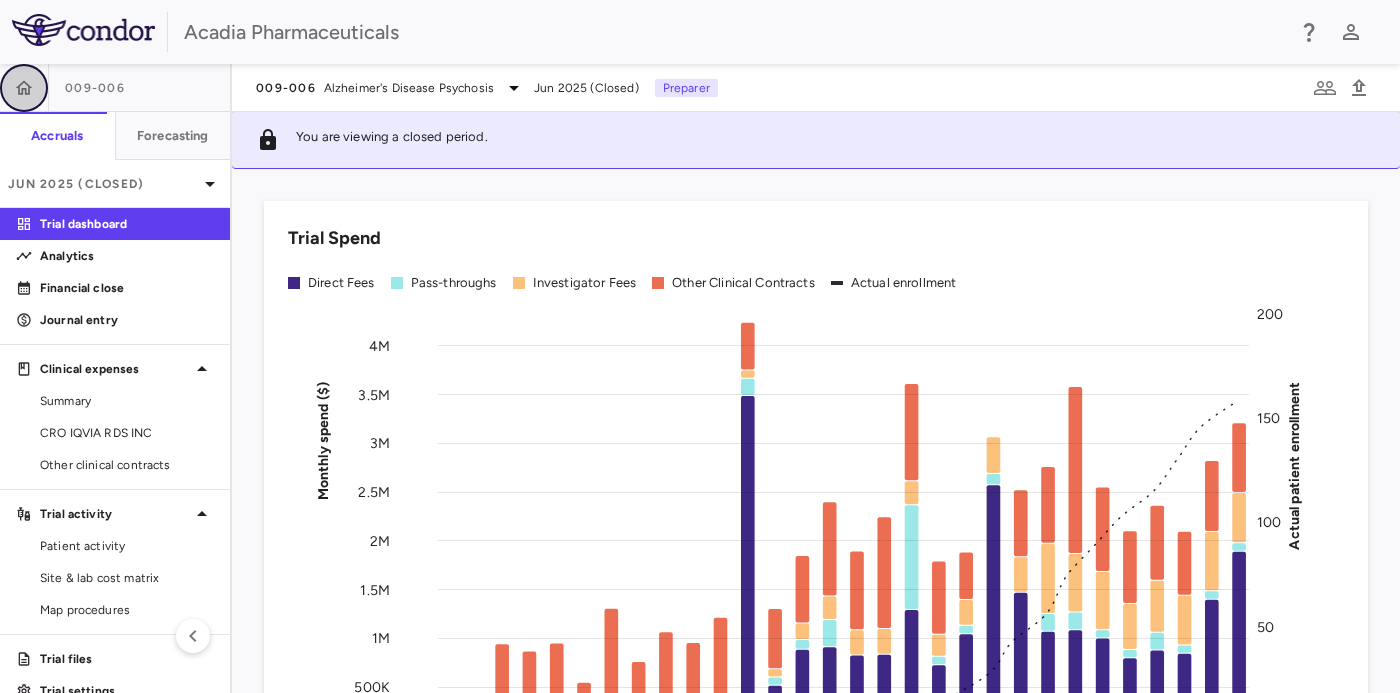 click 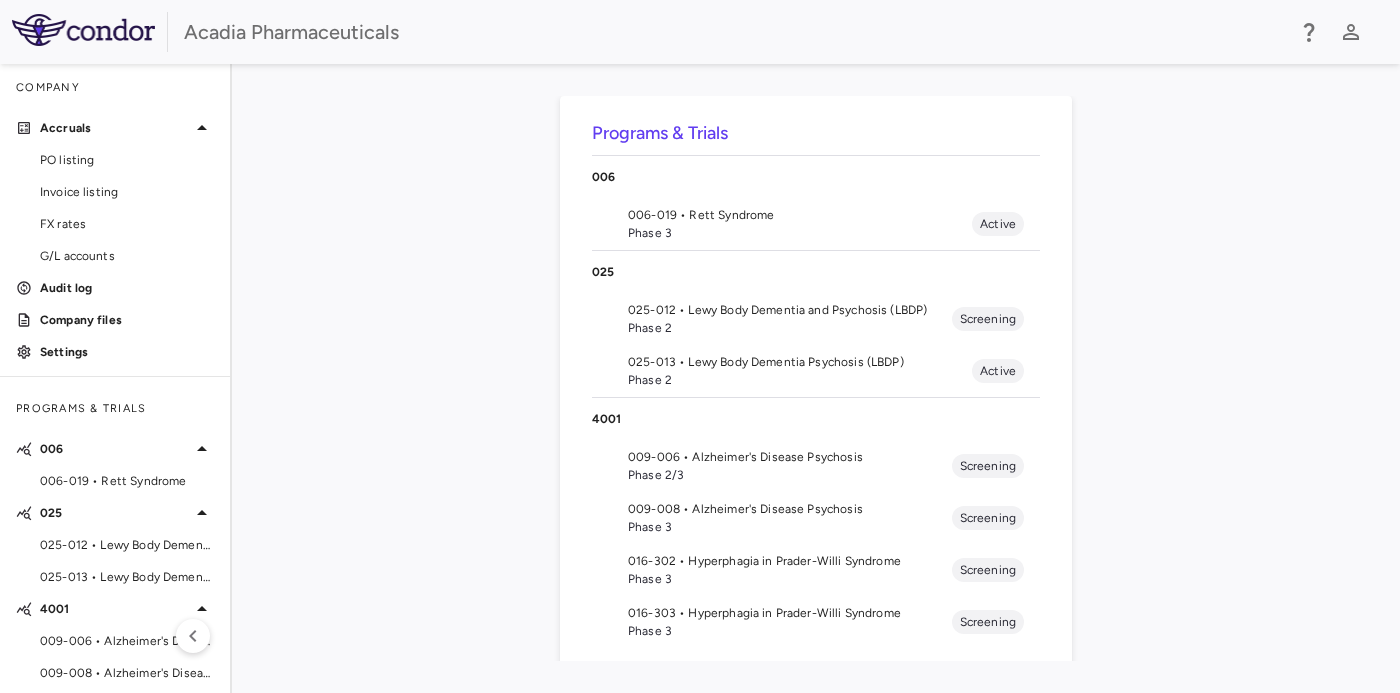 click on "Phase 3" at bounding box center (800, 233) 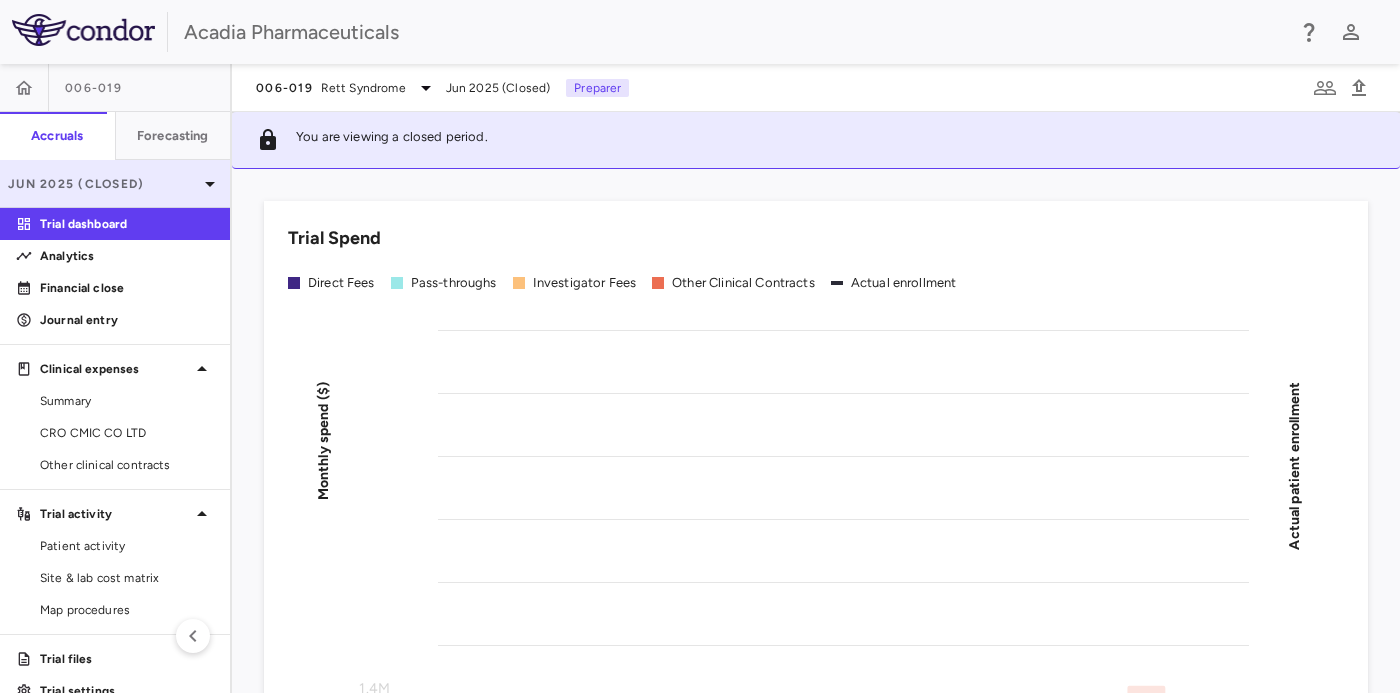 click 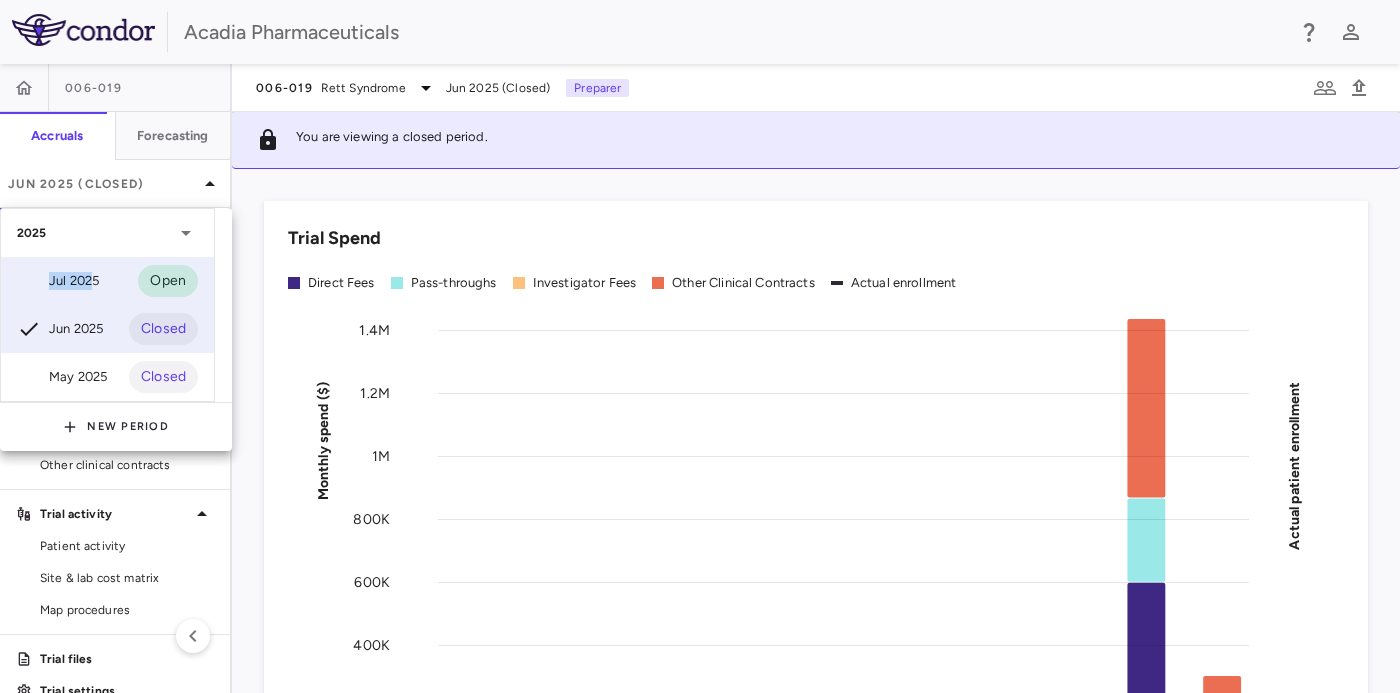click on "Jul 2025" at bounding box center [58, 281] 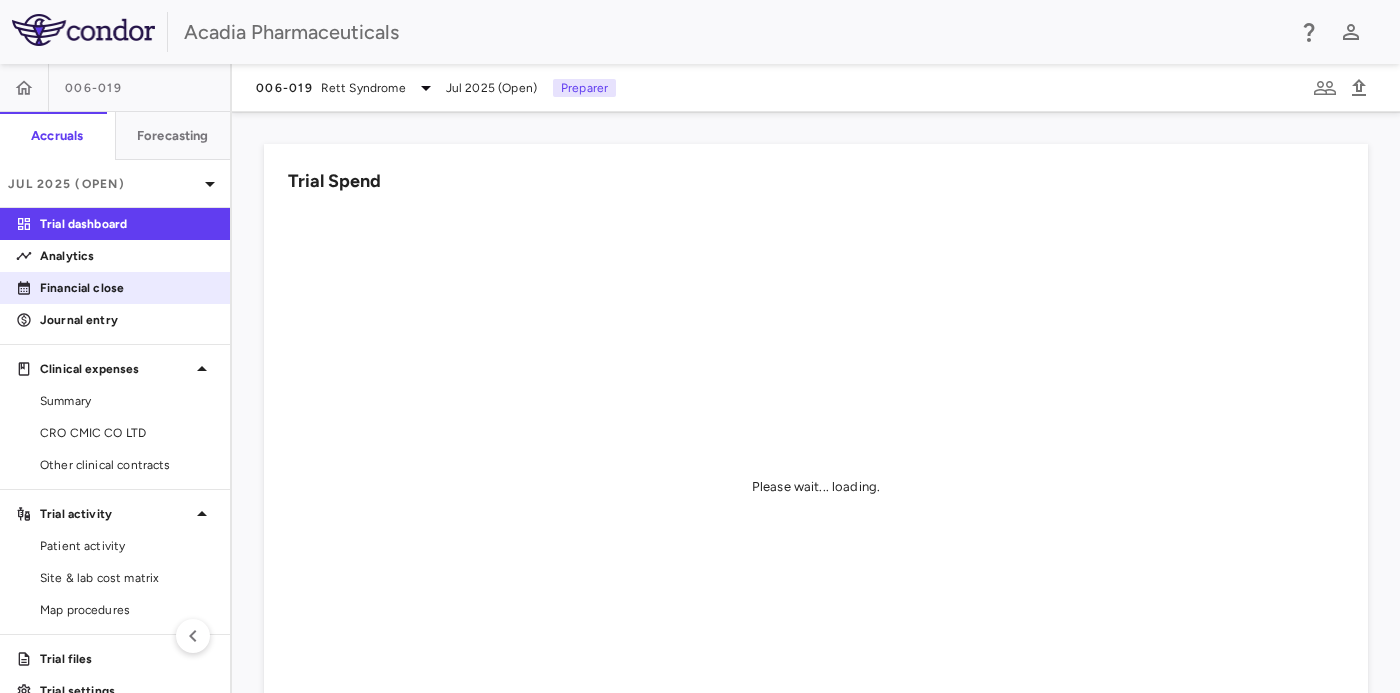 click on "Financial close" at bounding box center (127, 288) 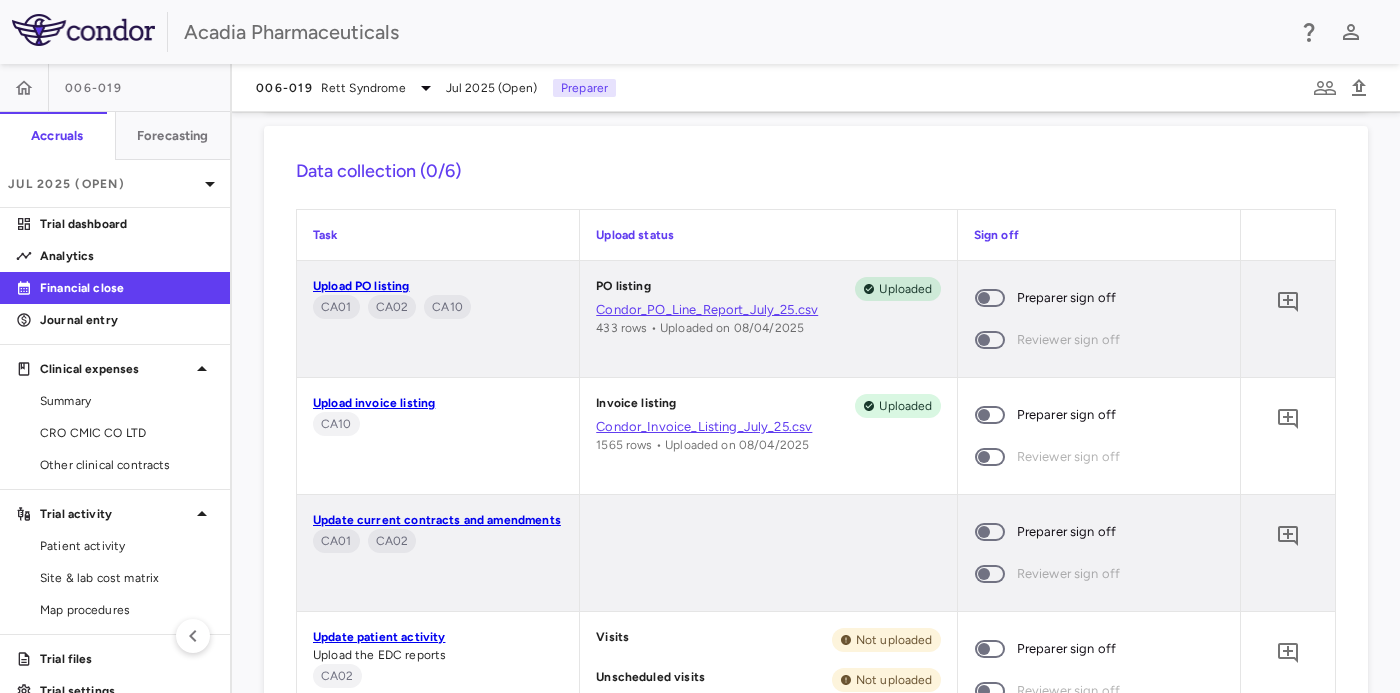 scroll, scrollTop: 1166, scrollLeft: 0, axis: vertical 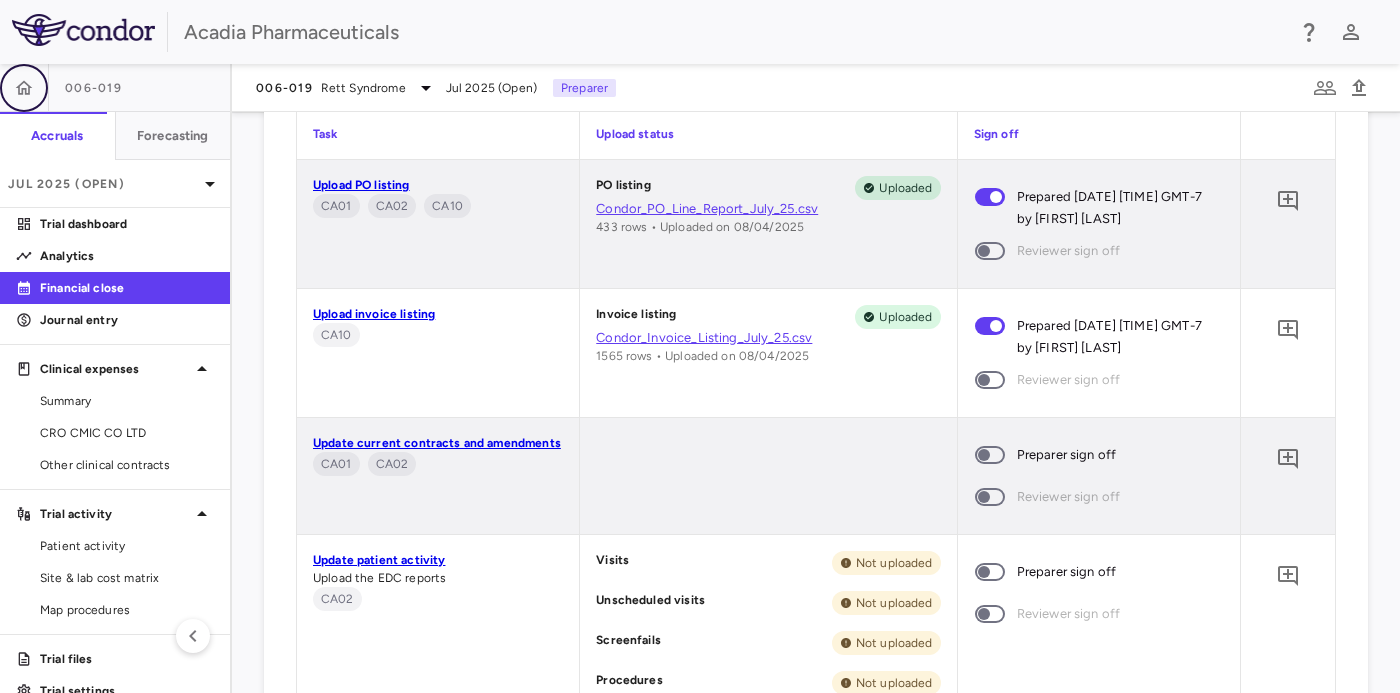click 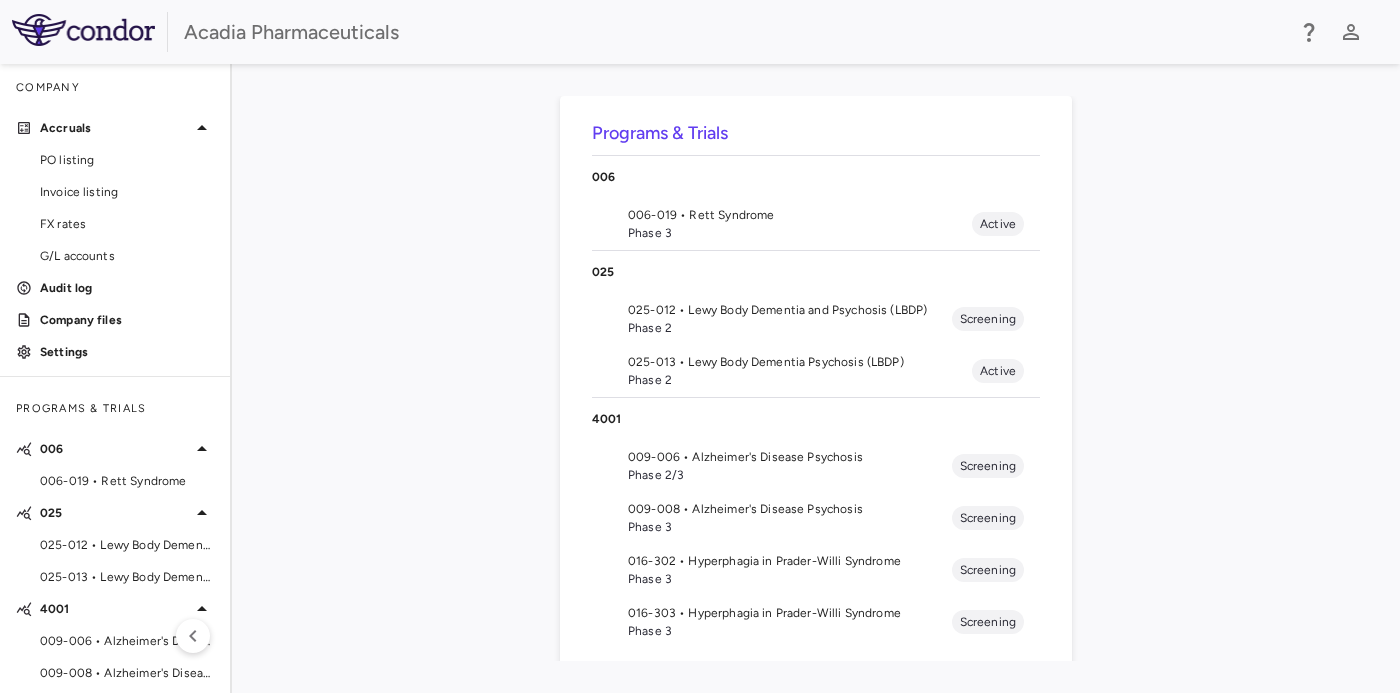 click on "025-012 • Lewy Body Dementia and Psychosis (LBDP)" at bounding box center [790, 310] 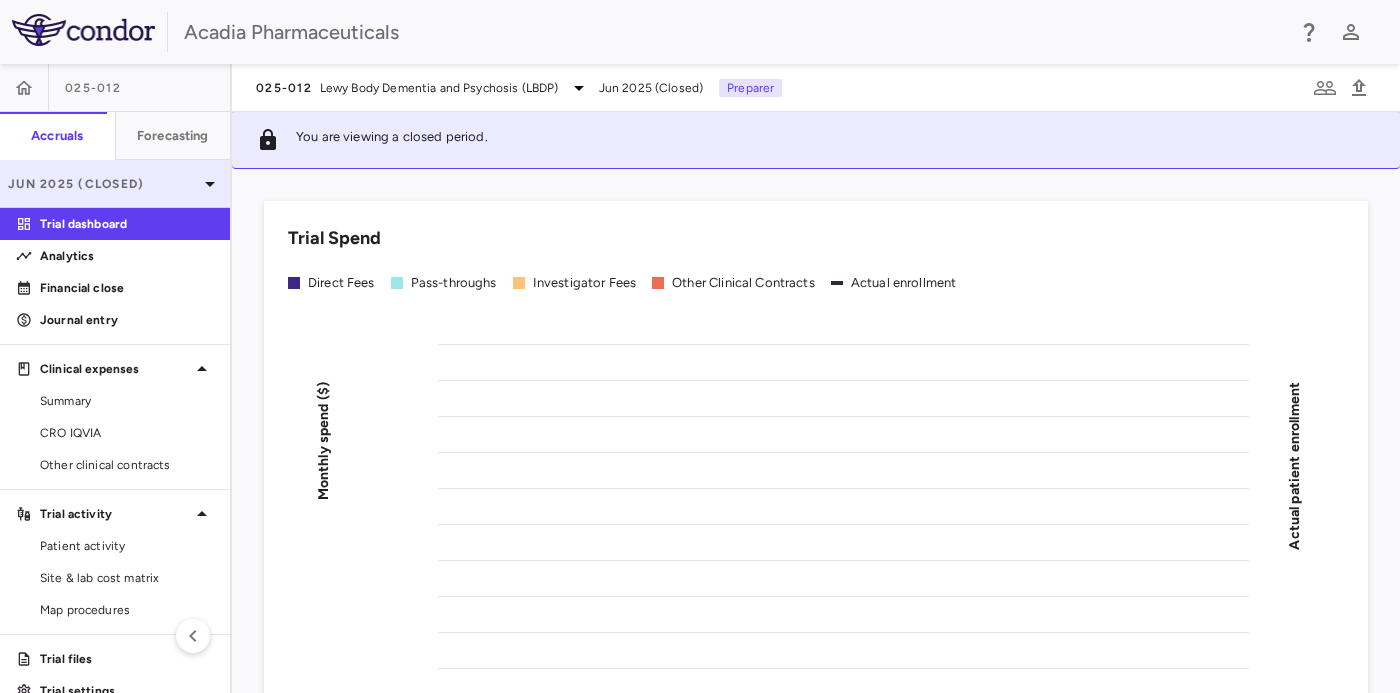 click on "Jun 2025 (Closed)" at bounding box center [103, 184] 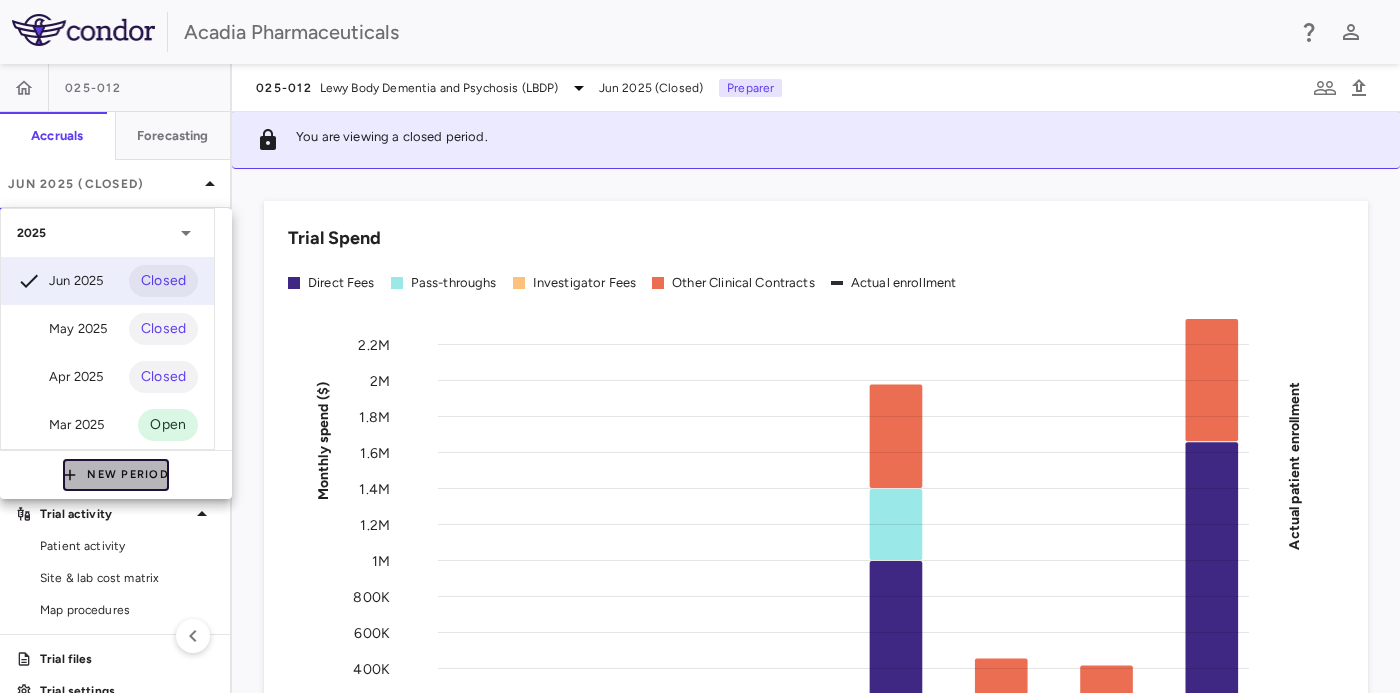 click on "New Period" at bounding box center (116, 475) 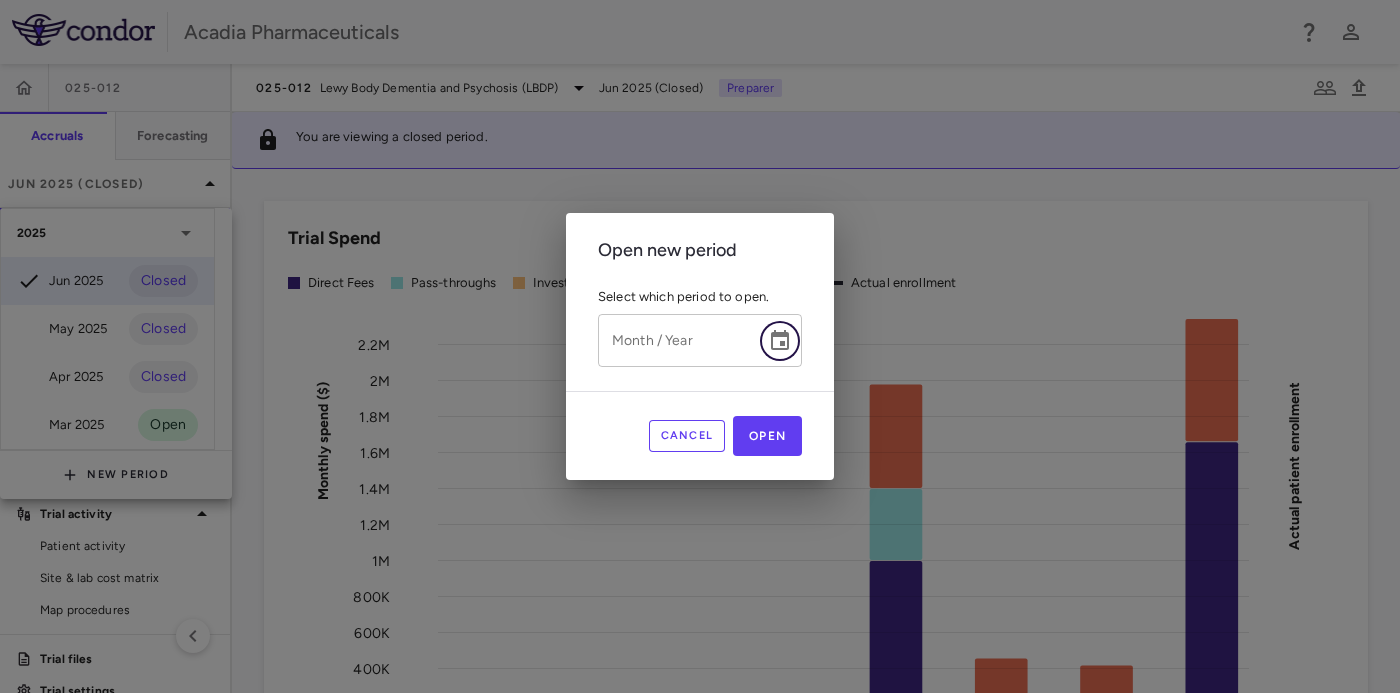 click at bounding box center (780, 341) 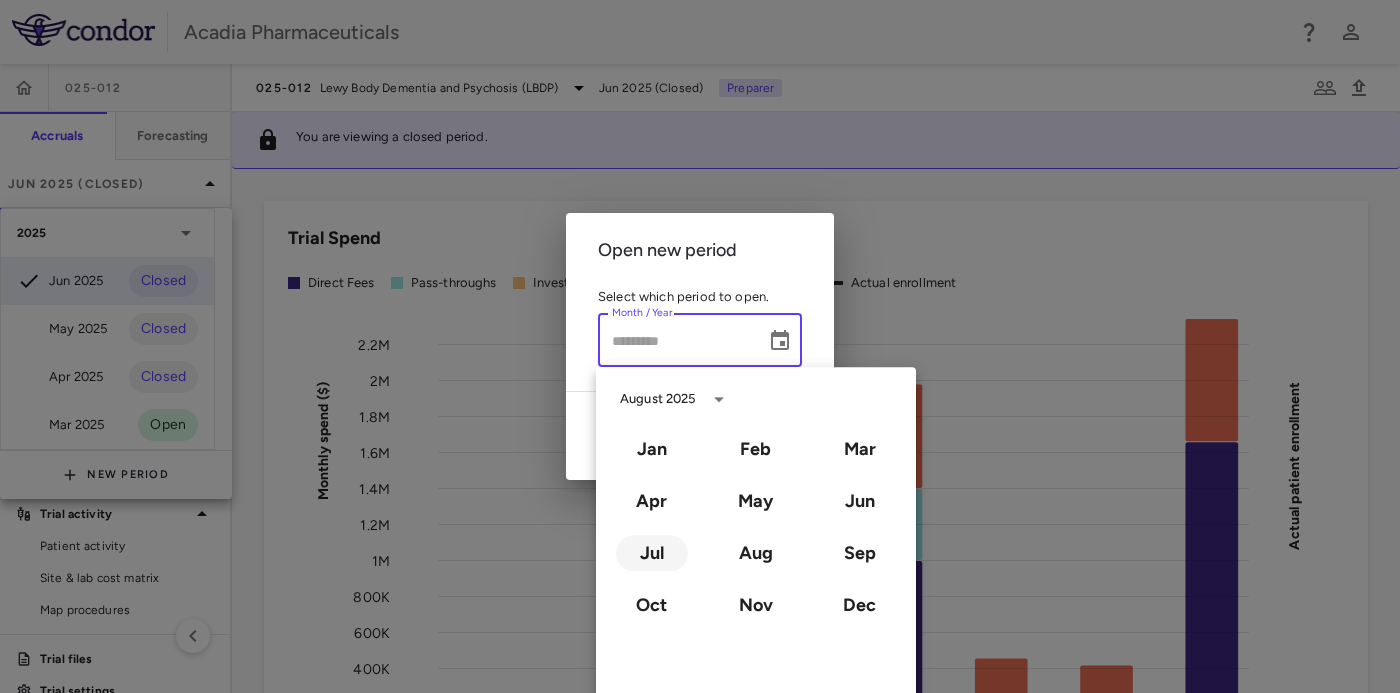 click on "Jul" at bounding box center [652, 553] 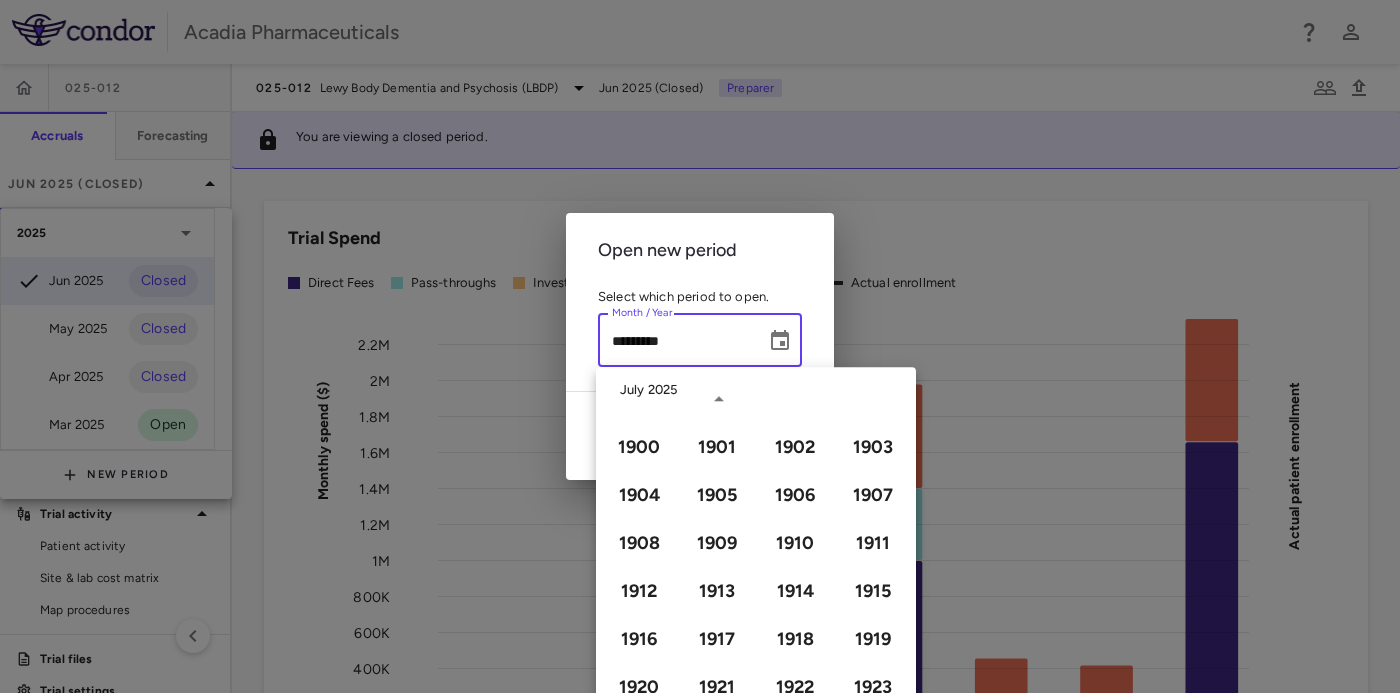 type on "*********" 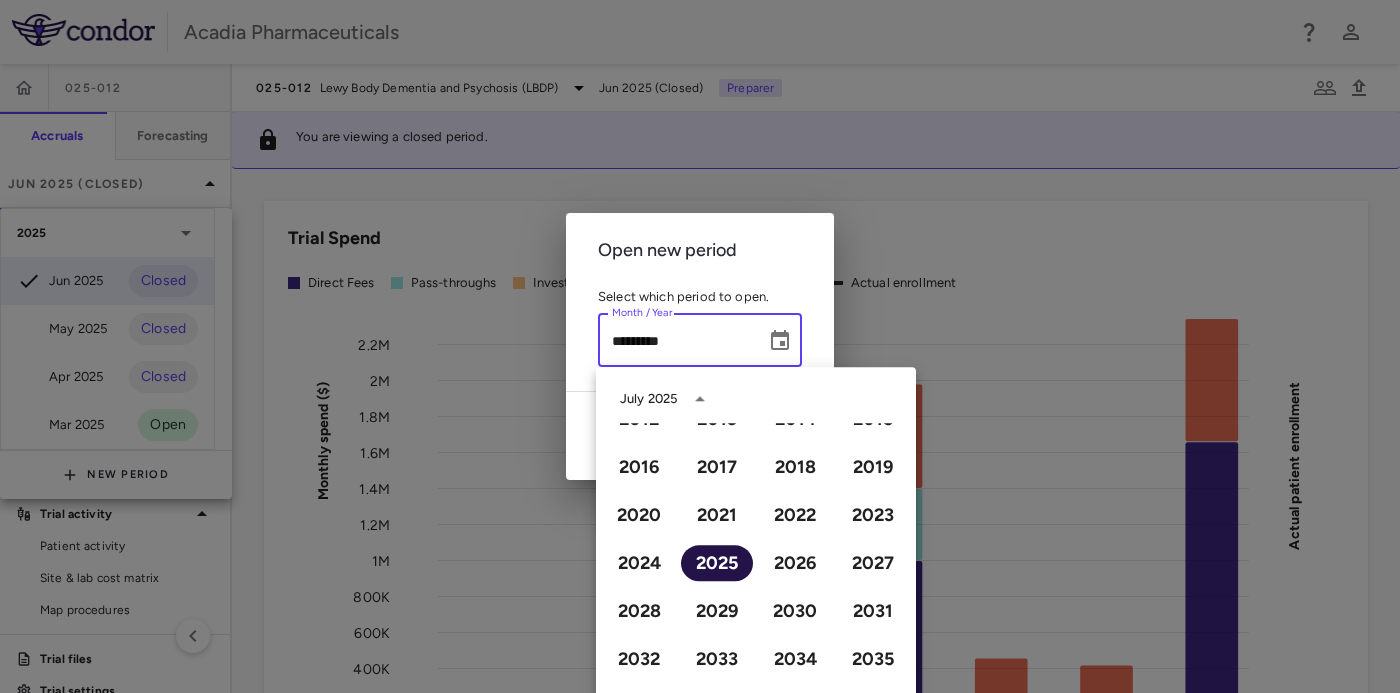 click on "2025" at bounding box center (717, 563) 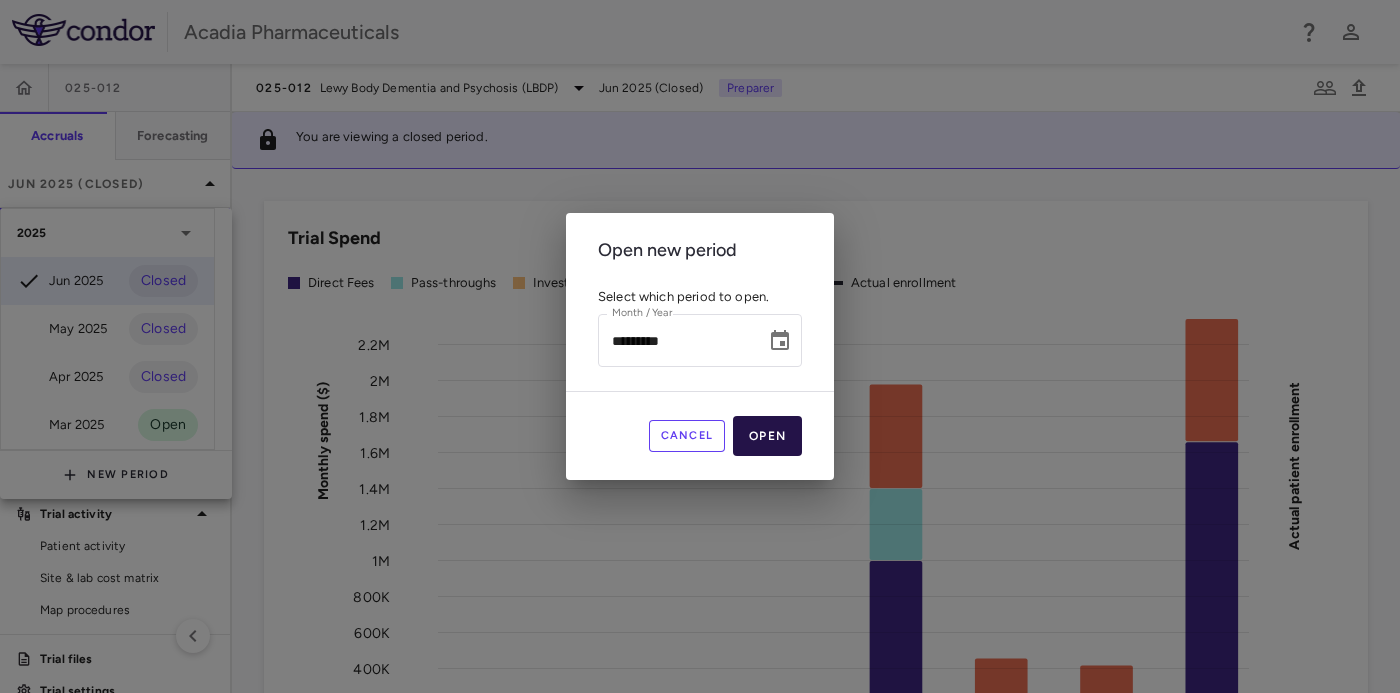 click on "Open" at bounding box center (767, 436) 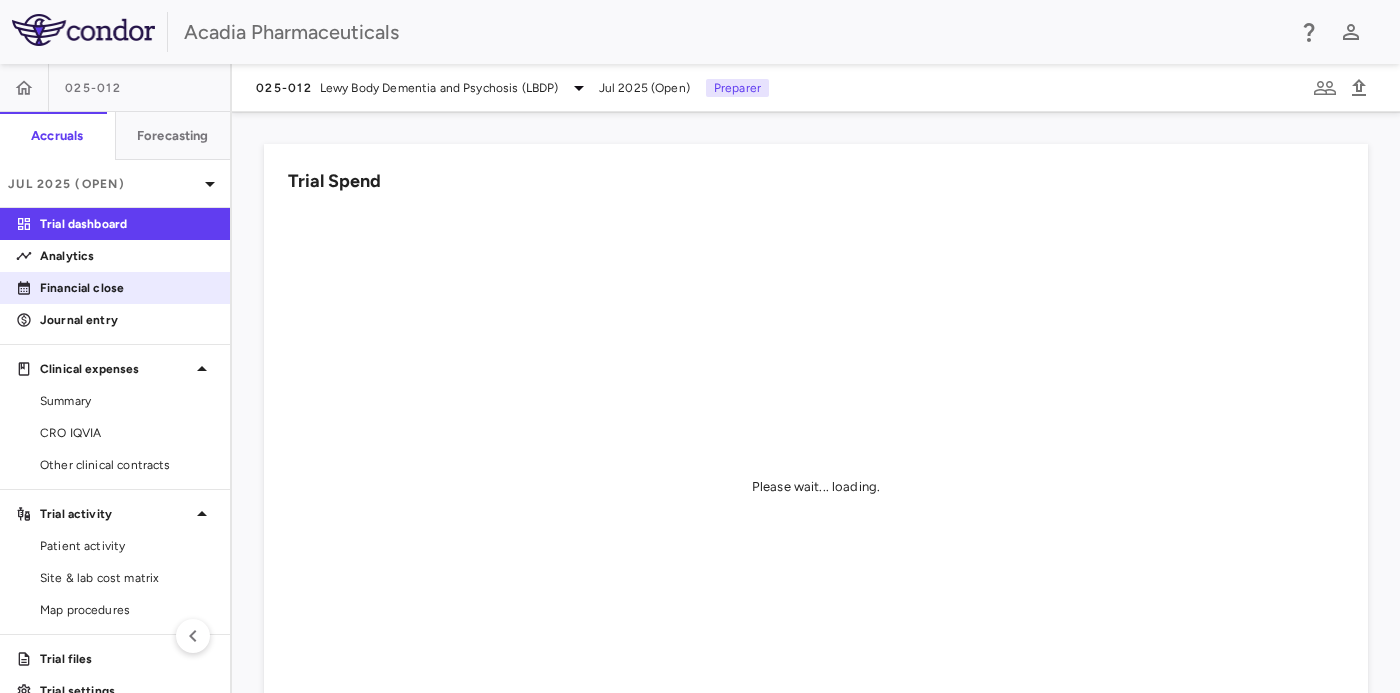 click on "Financial close" at bounding box center (127, 288) 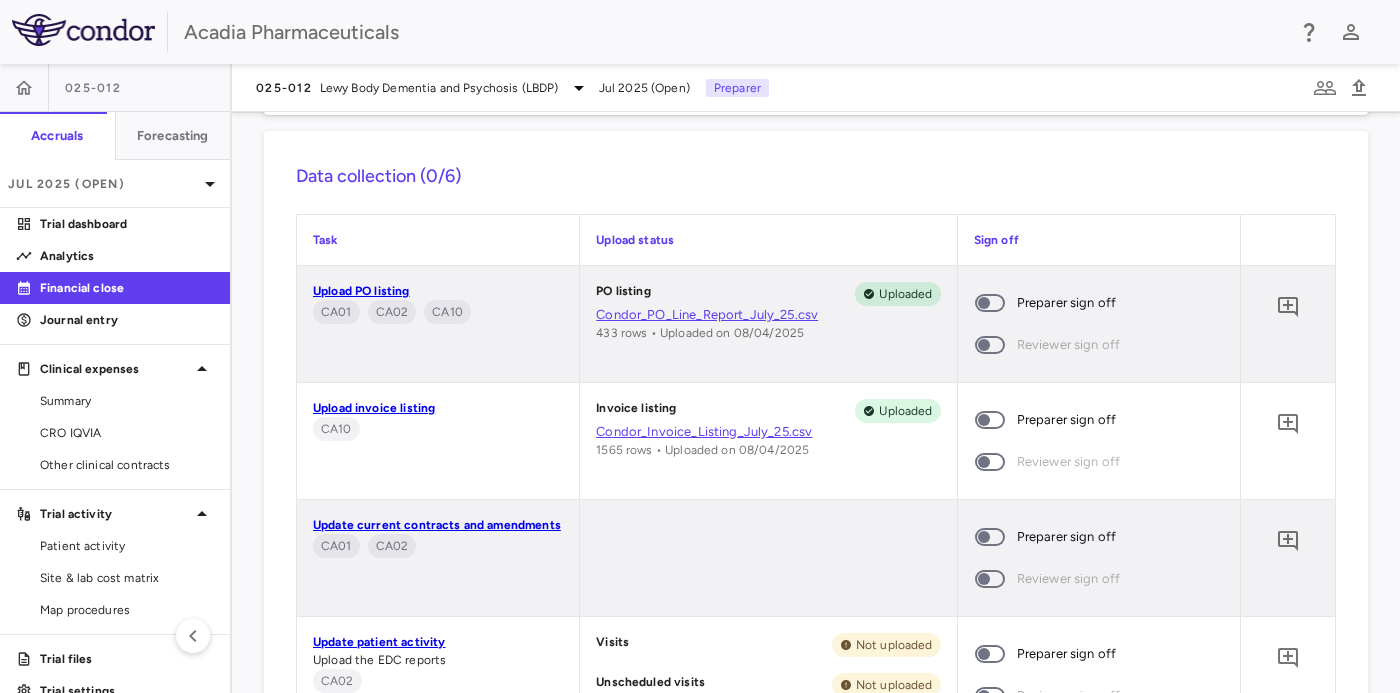 scroll, scrollTop: 1666, scrollLeft: 0, axis: vertical 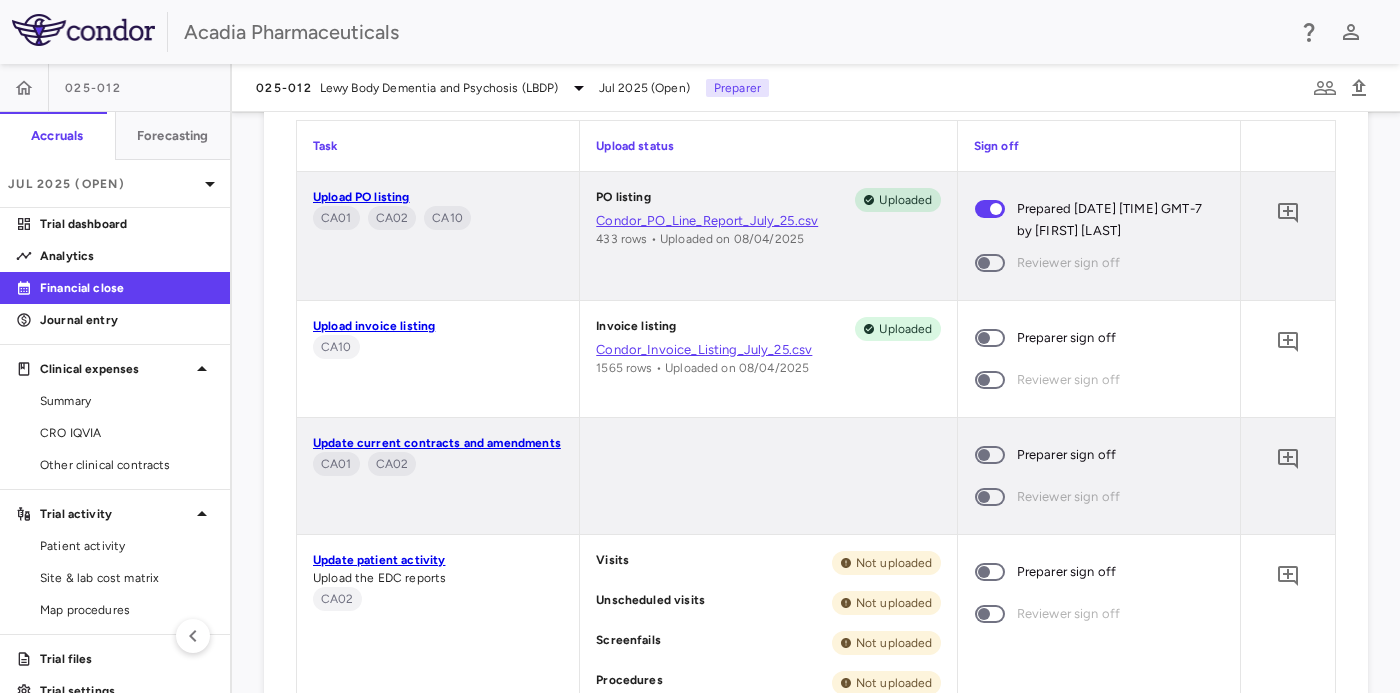 click at bounding box center (990, 338) 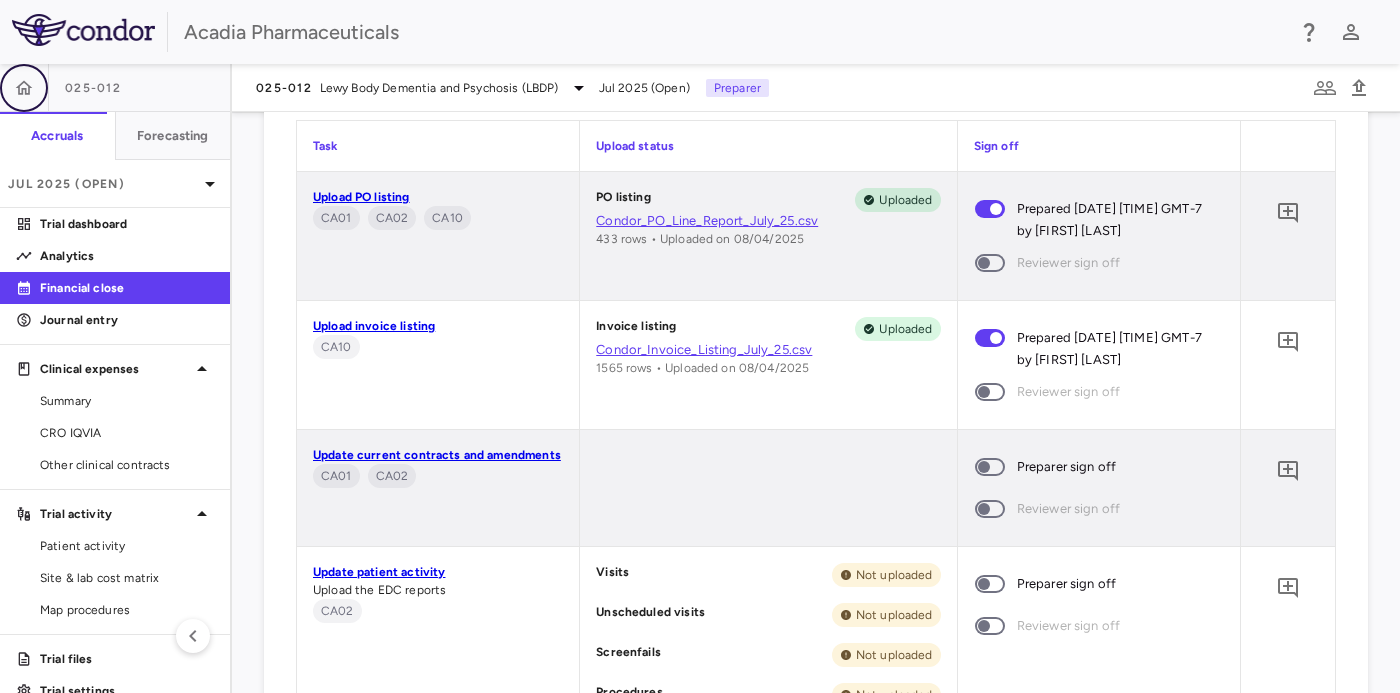 click at bounding box center [24, 88] 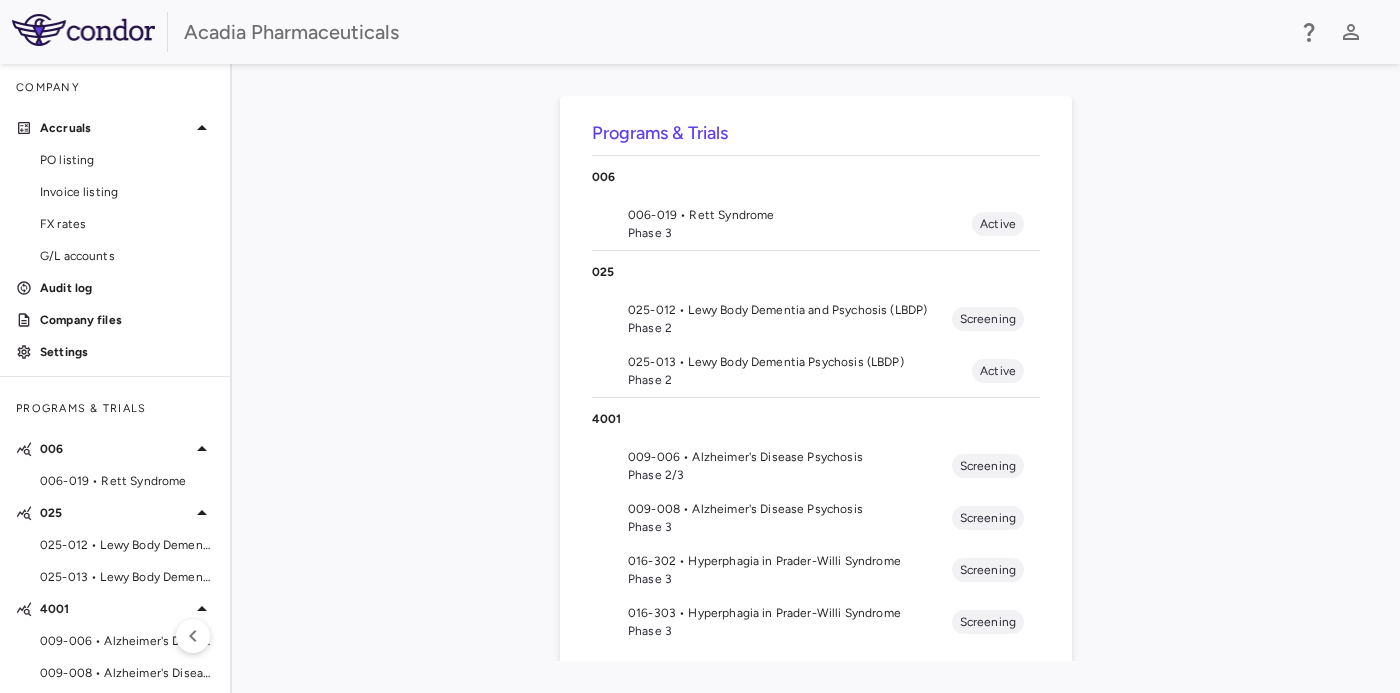click on "025-013 • Lewy Body Dementia Psychosis (LBDP)" at bounding box center [800, 362] 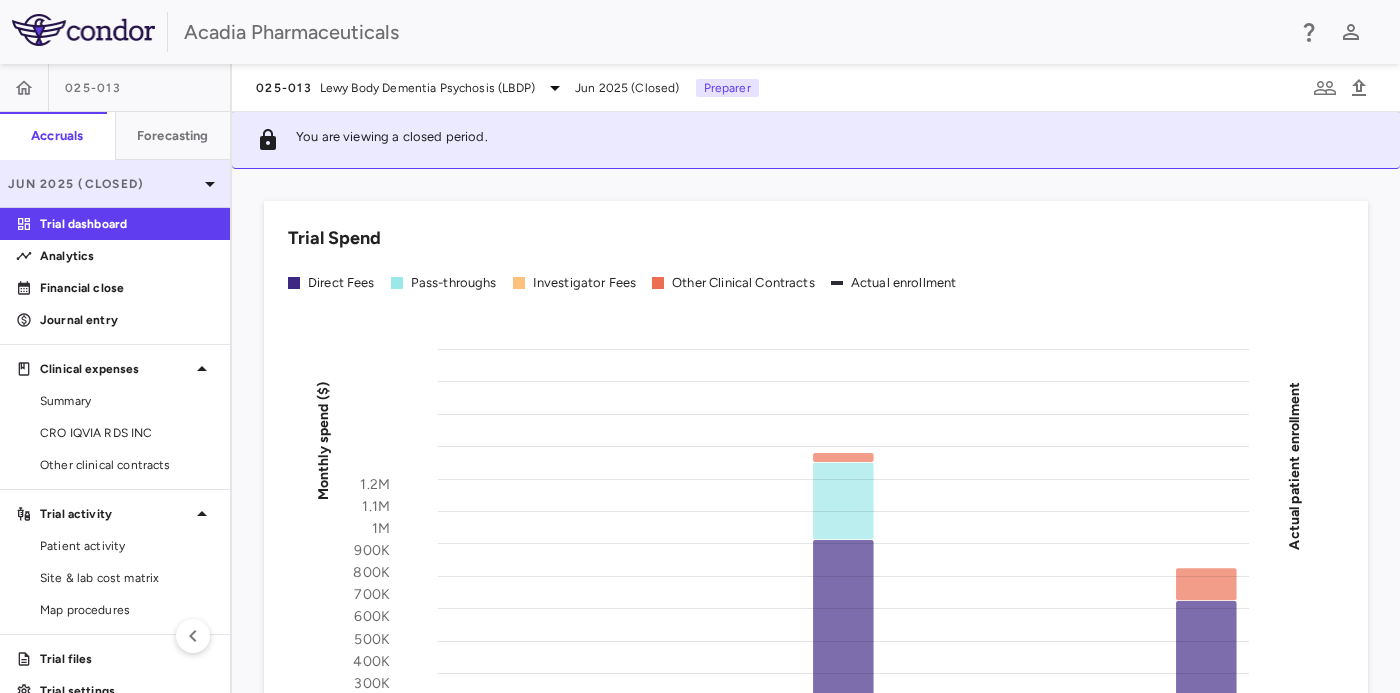 click on "Jun 2025 (Closed)" at bounding box center [115, 184] 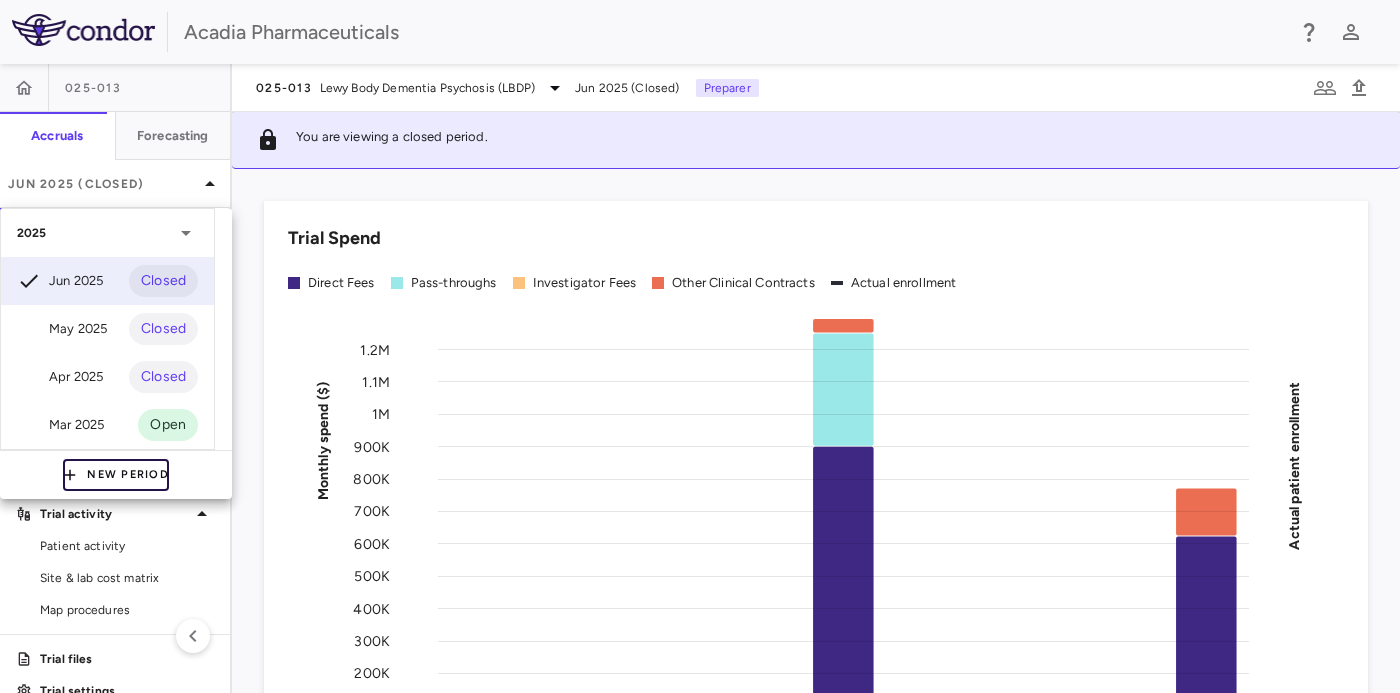 click on "New Period" at bounding box center [116, 475] 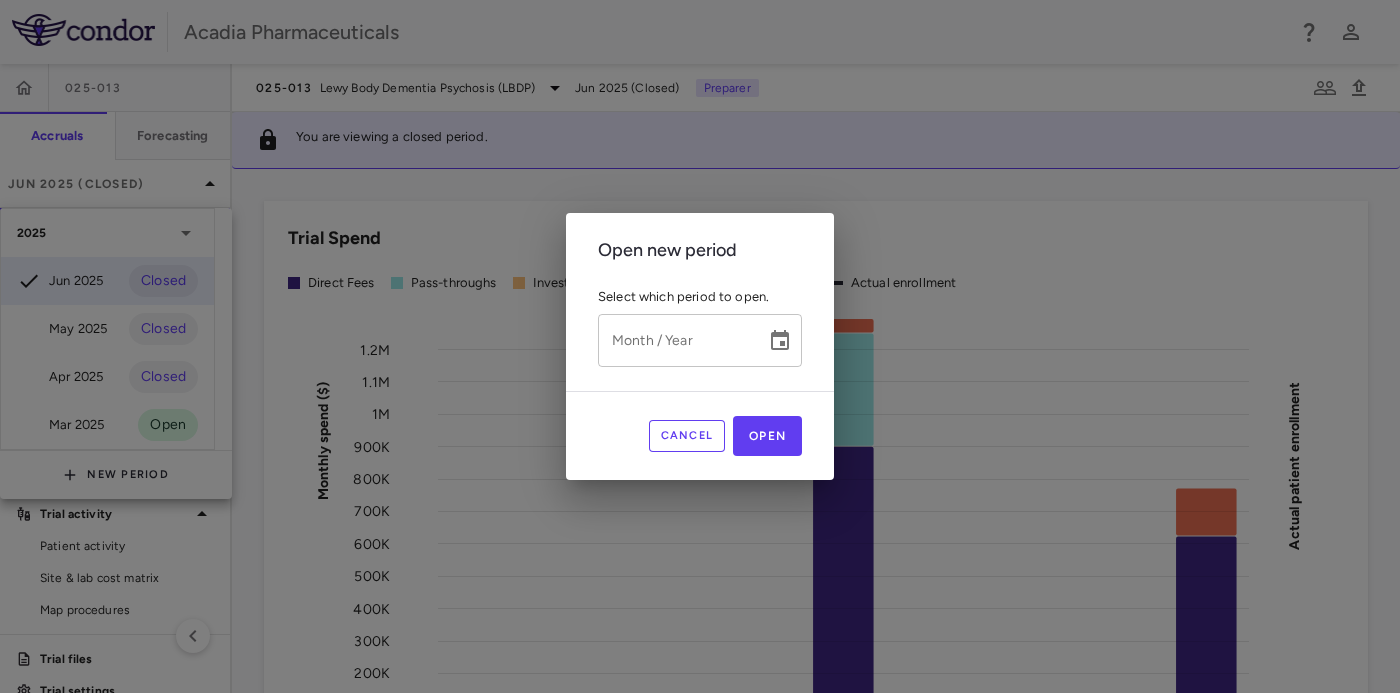 type on "*********" 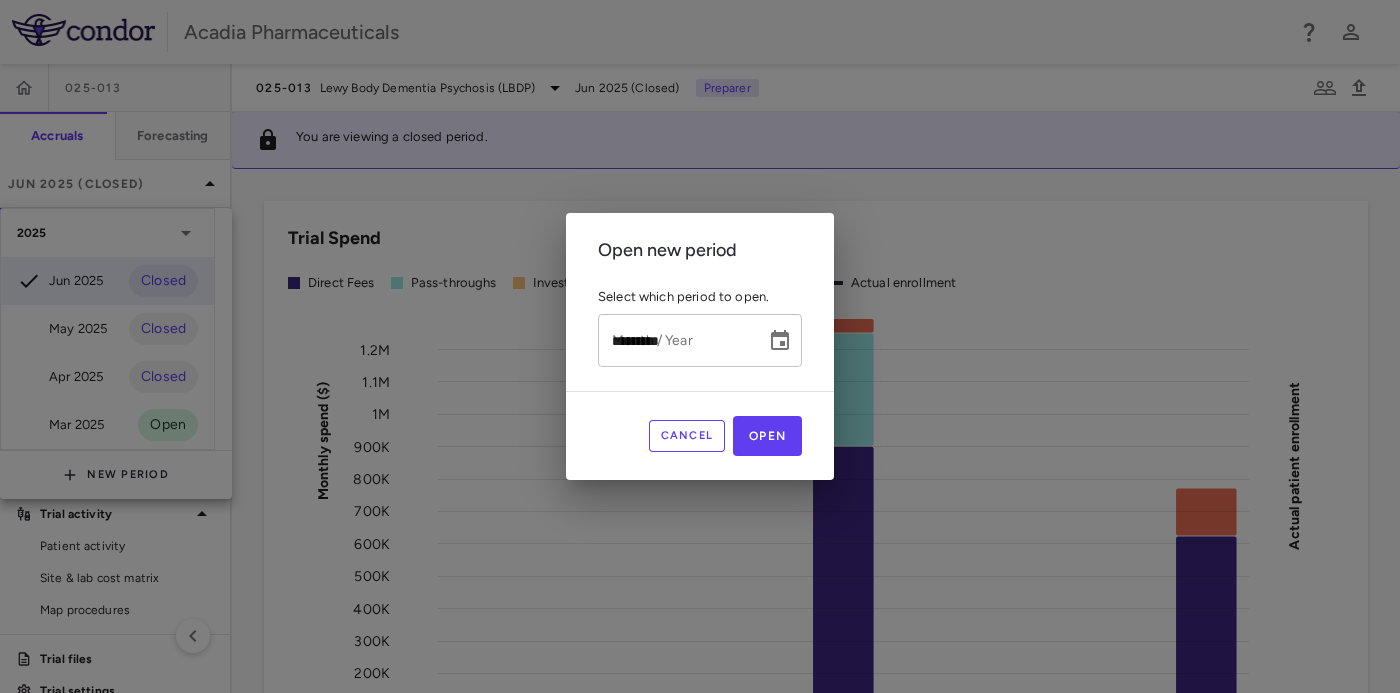 click on "*********" at bounding box center (675, 340) 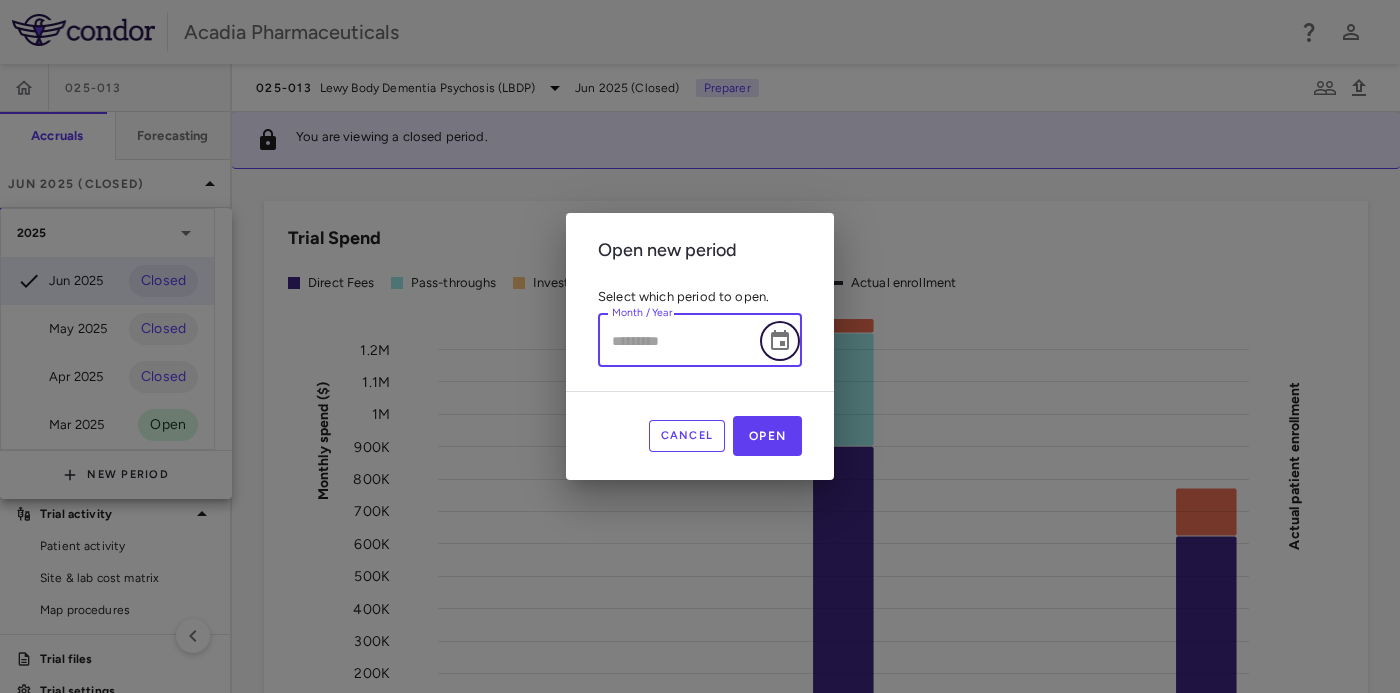 click 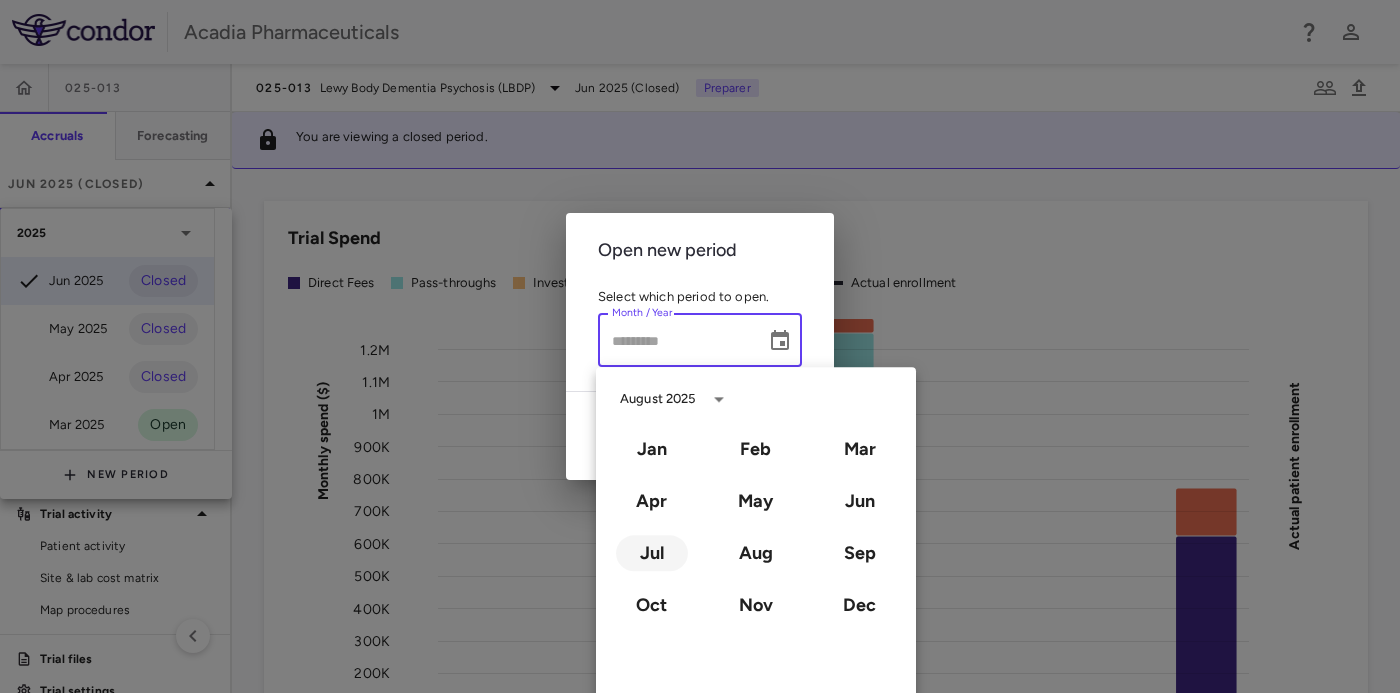 click on "Jul" at bounding box center (652, 553) 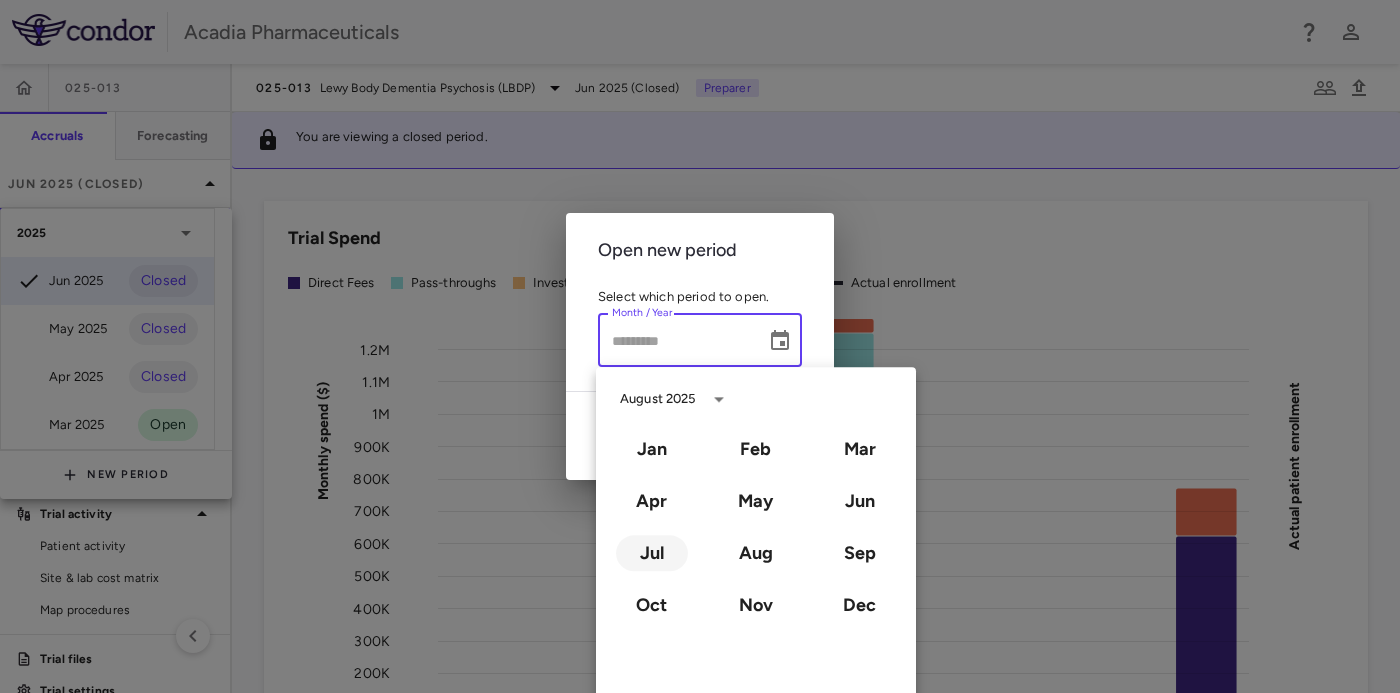type on "*********" 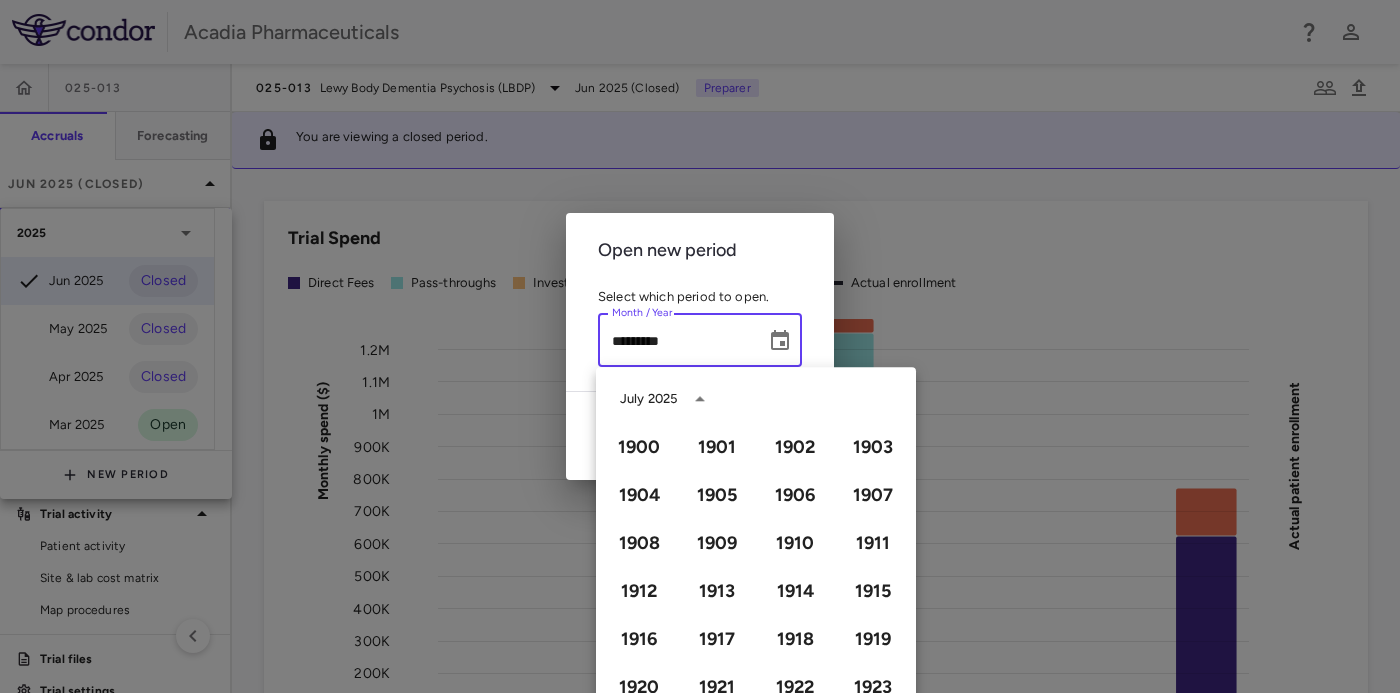 scroll, scrollTop: 1372, scrollLeft: 0, axis: vertical 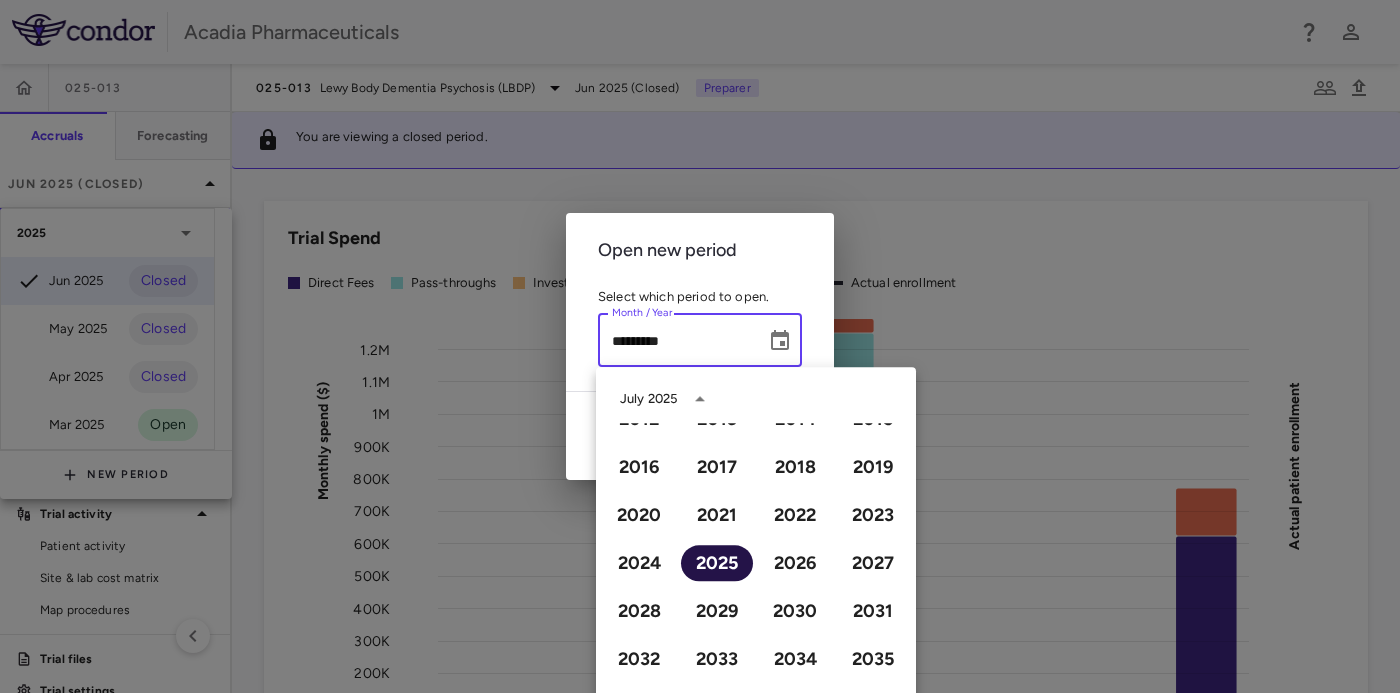 click on "2025" at bounding box center (717, 563) 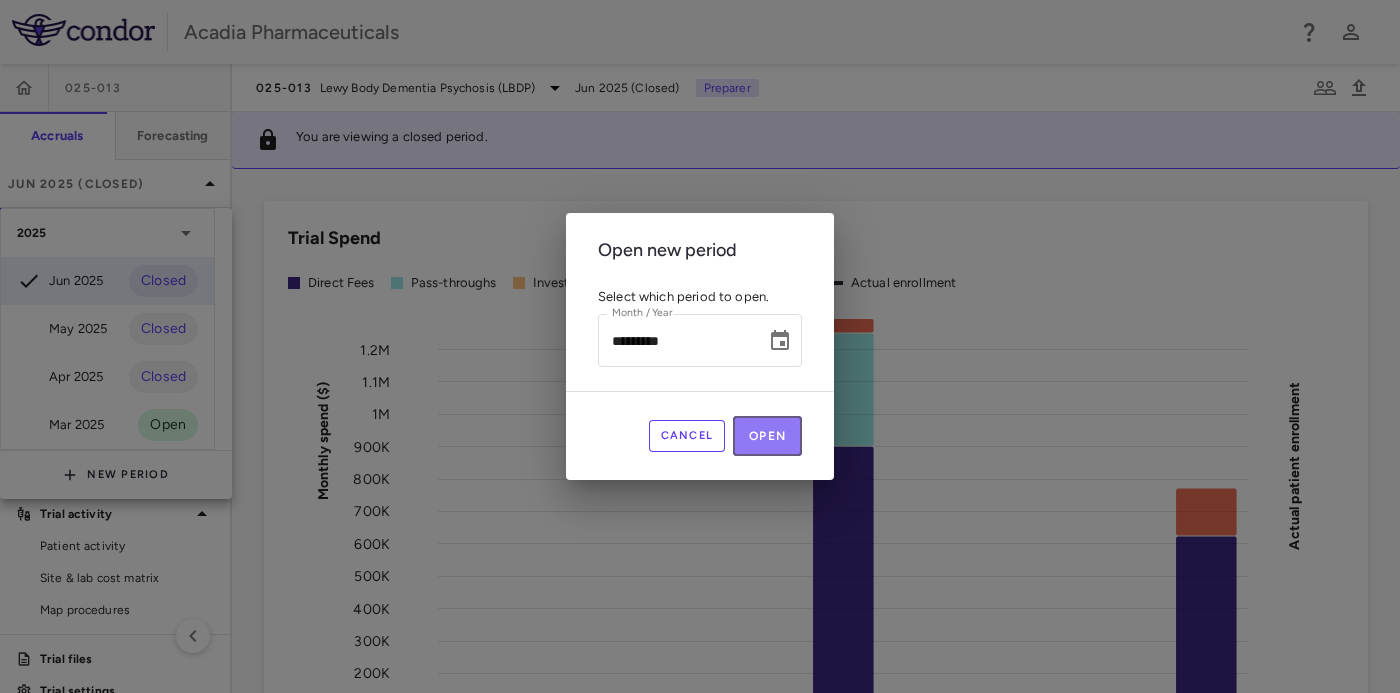 click on "Open" at bounding box center [767, 436] 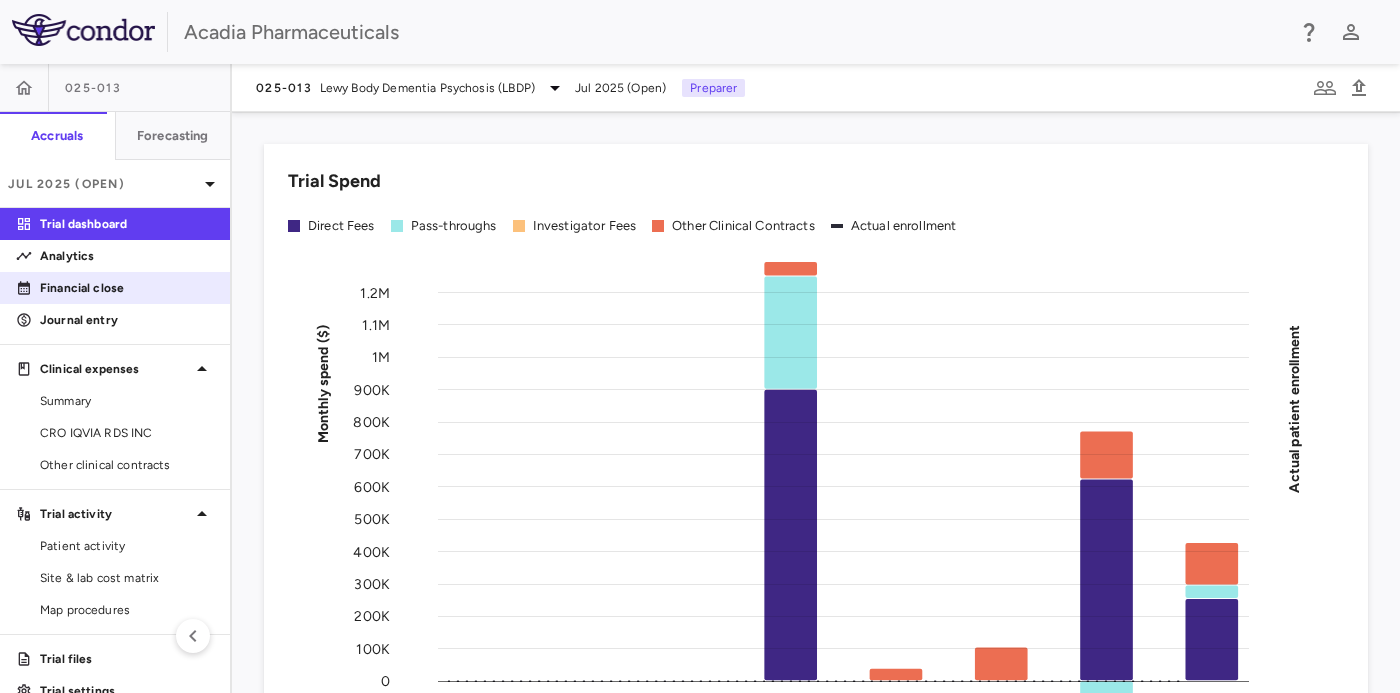 click on "Financial close" at bounding box center [127, 288] 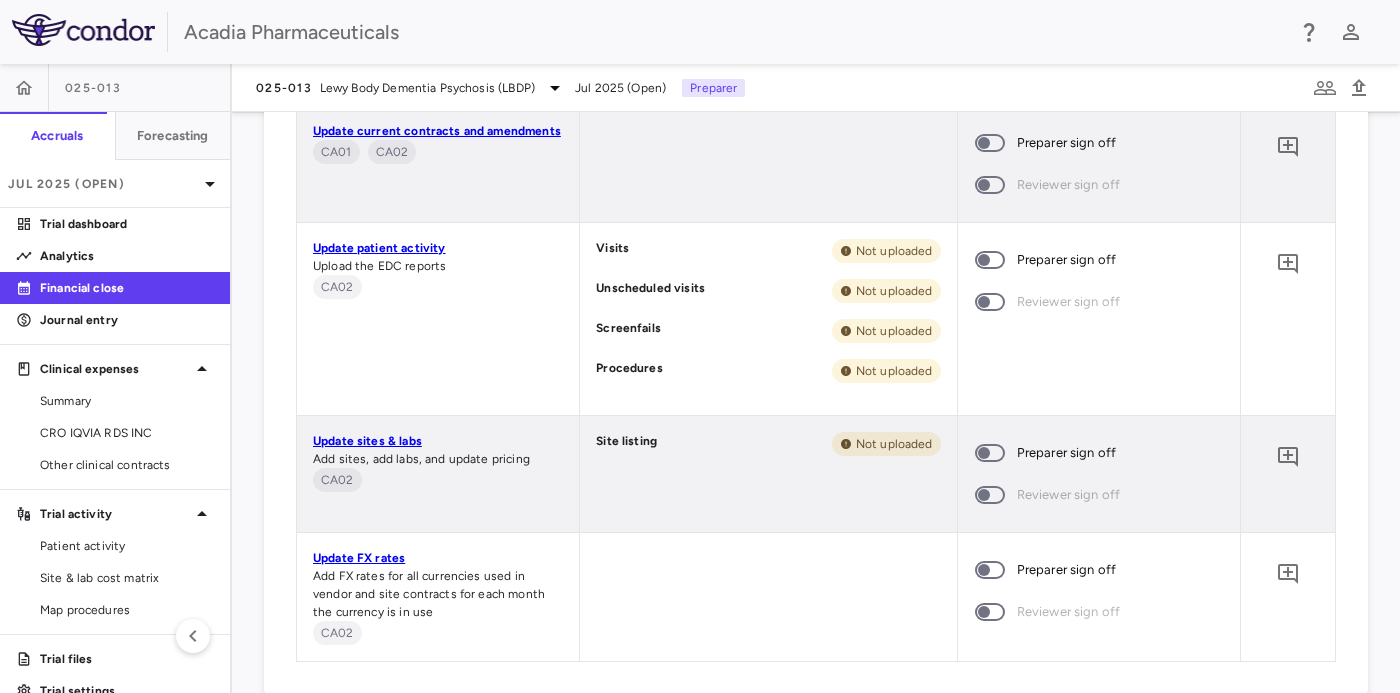 scroll, scrollTop: 666, scrollLeft: 0, axis: vertical 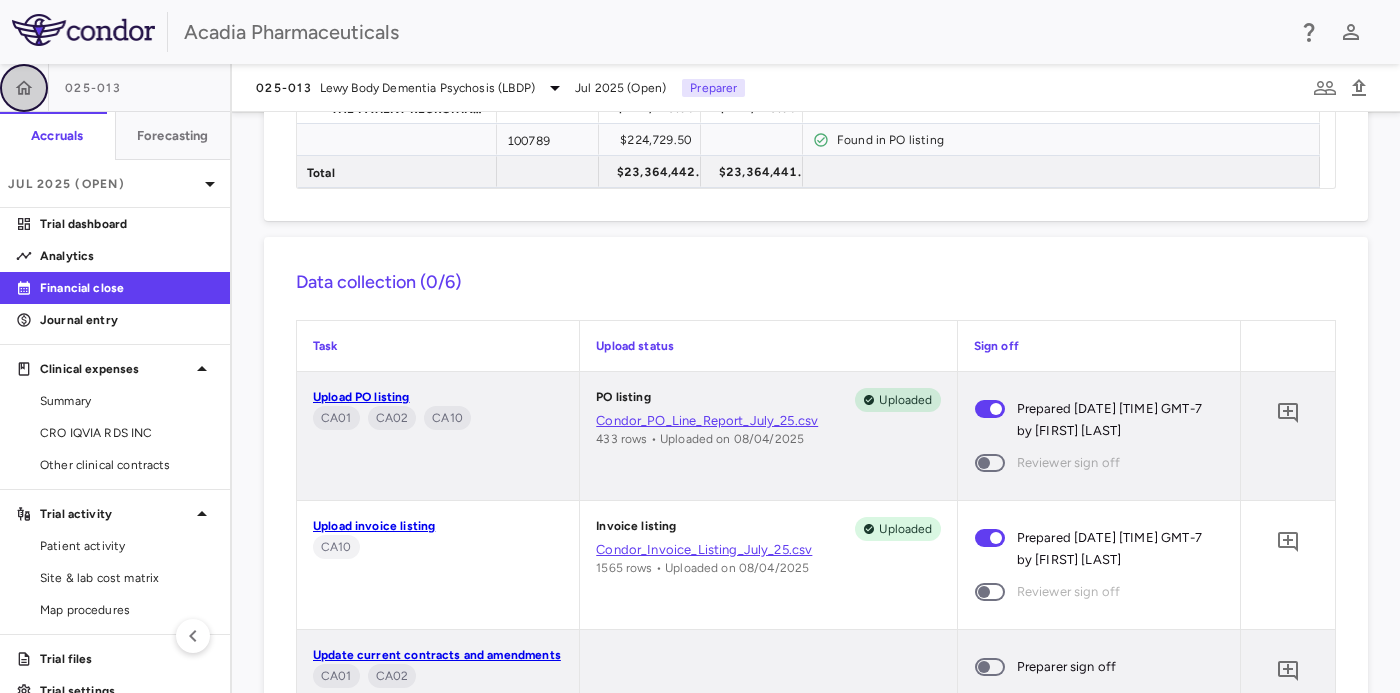 click 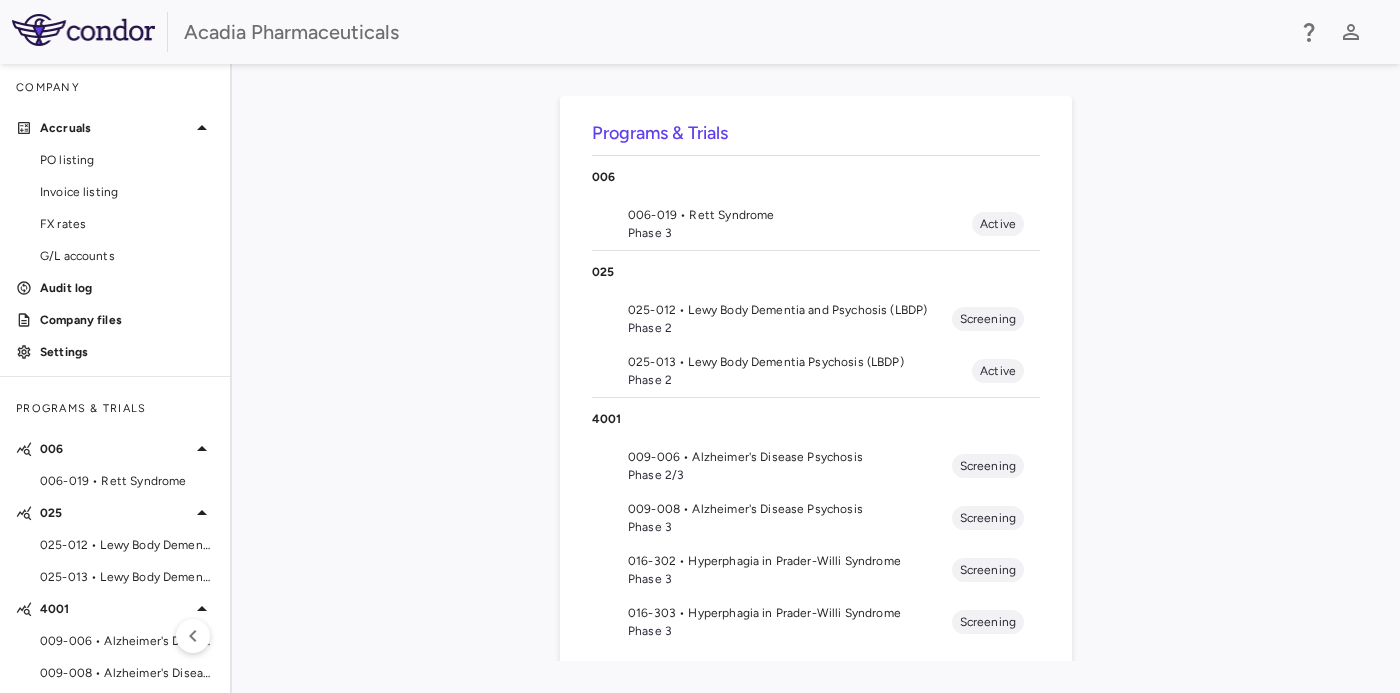 click on "009-006 • Alzheimer's Disease Psychosis" at bounding box center [790, 457] 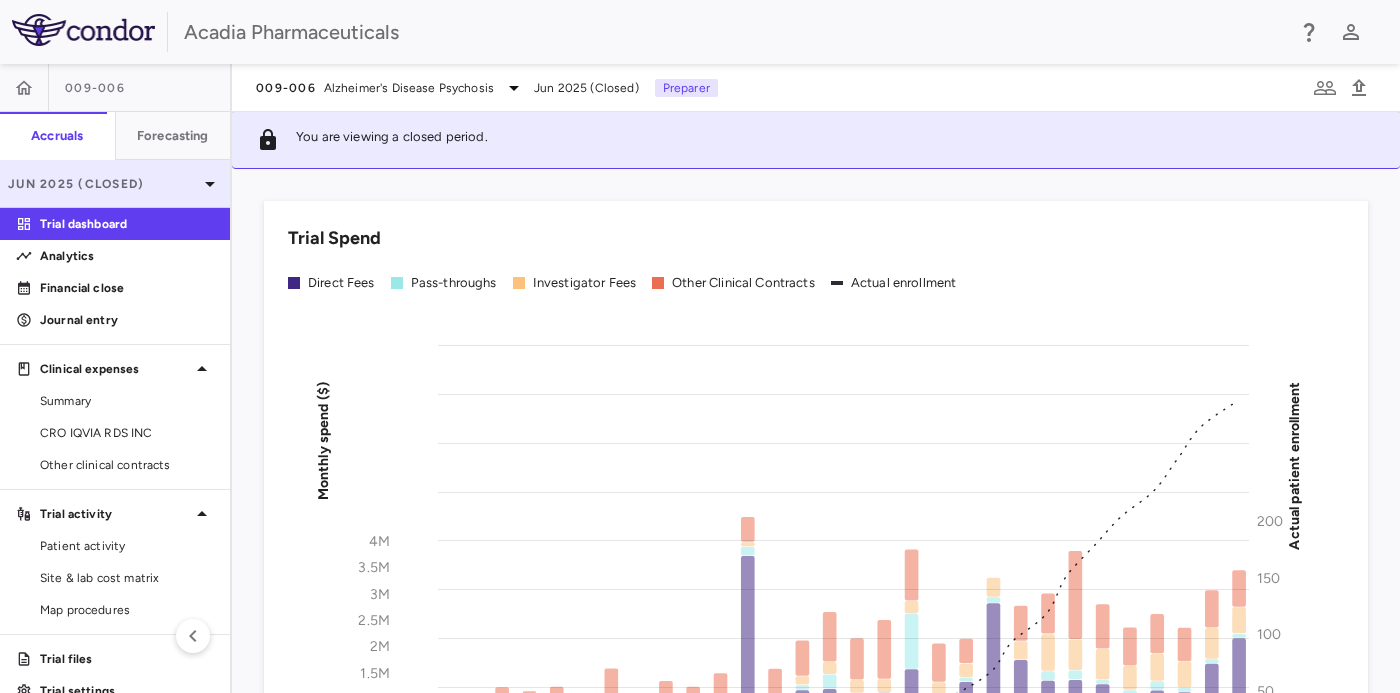 click on "Jun 2025 (Closed)" at bounding box center [103, 184] 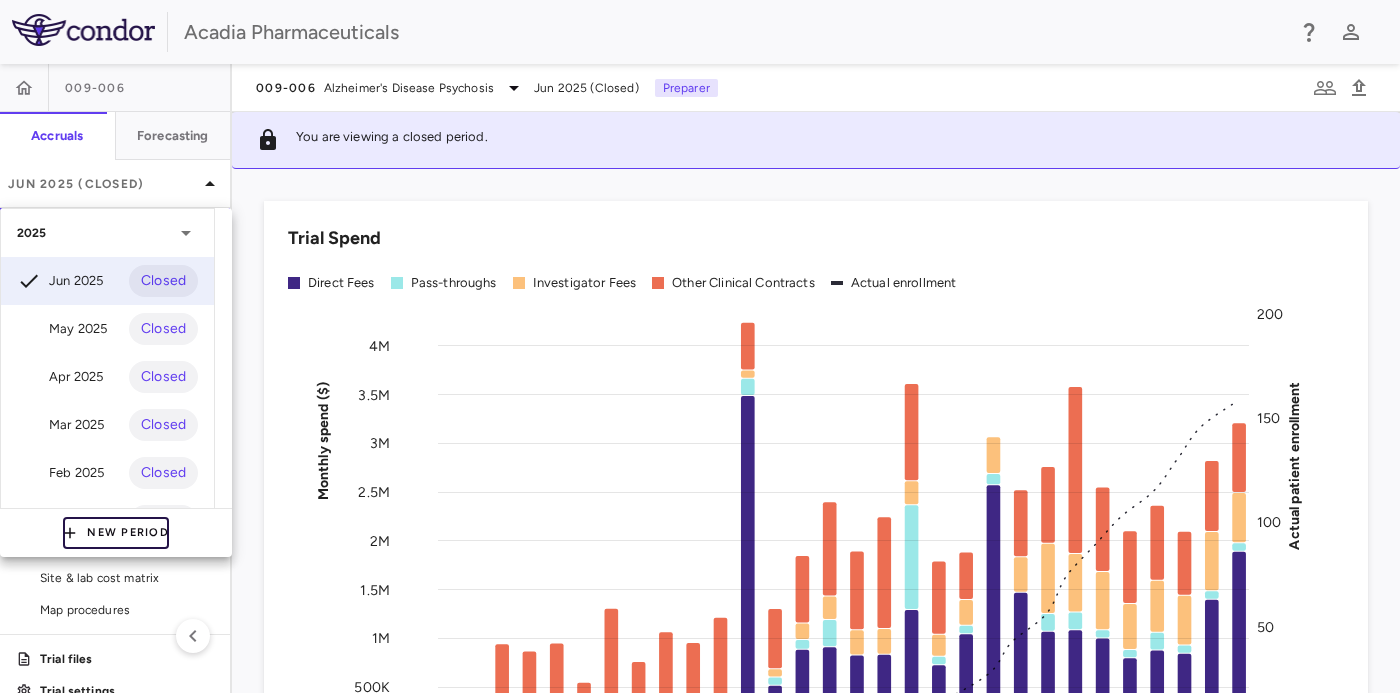 click on "New Period" at bounding box center [116, 533] 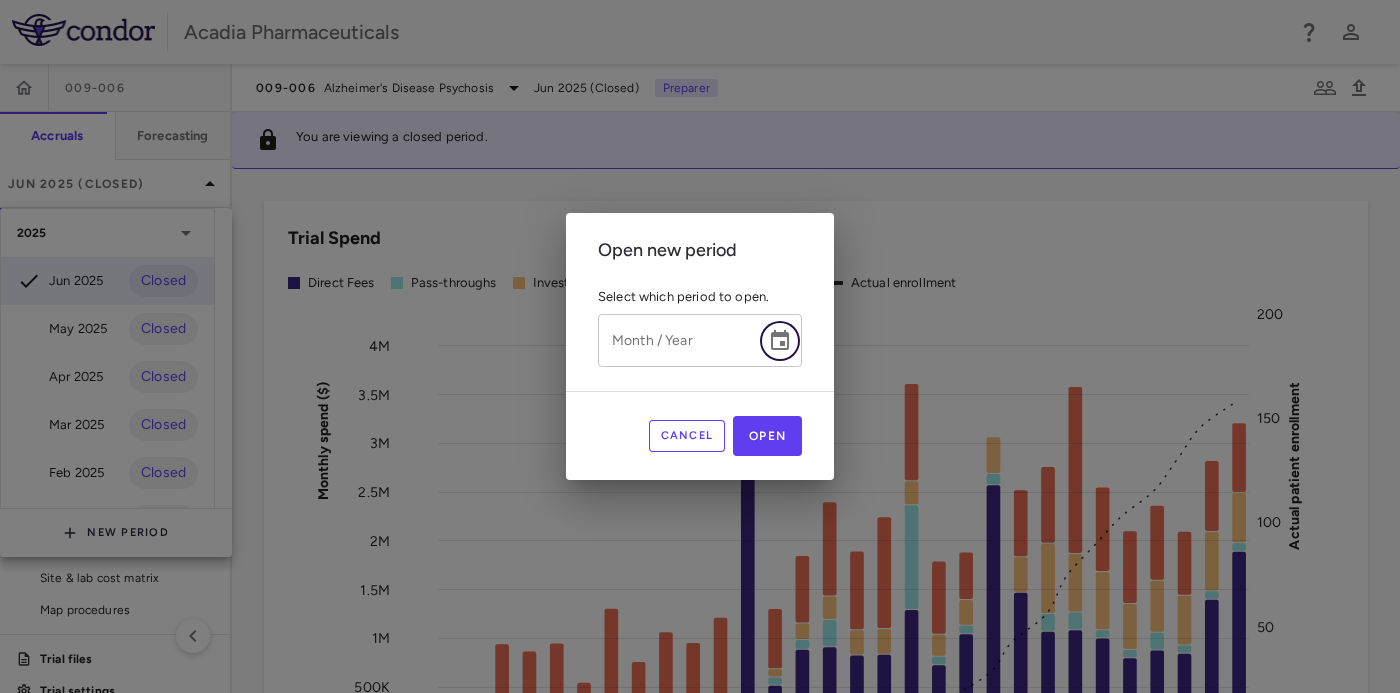 click 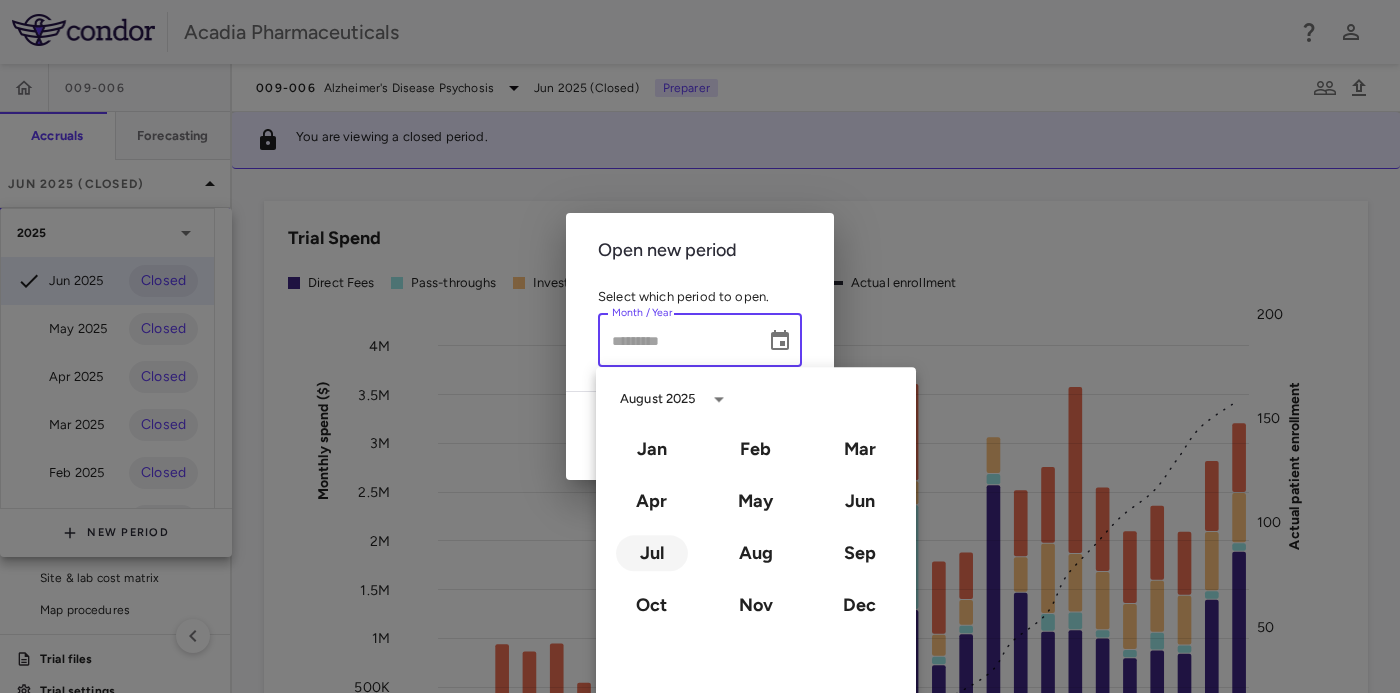 click on "Jul" at bounding box center [652, 553] 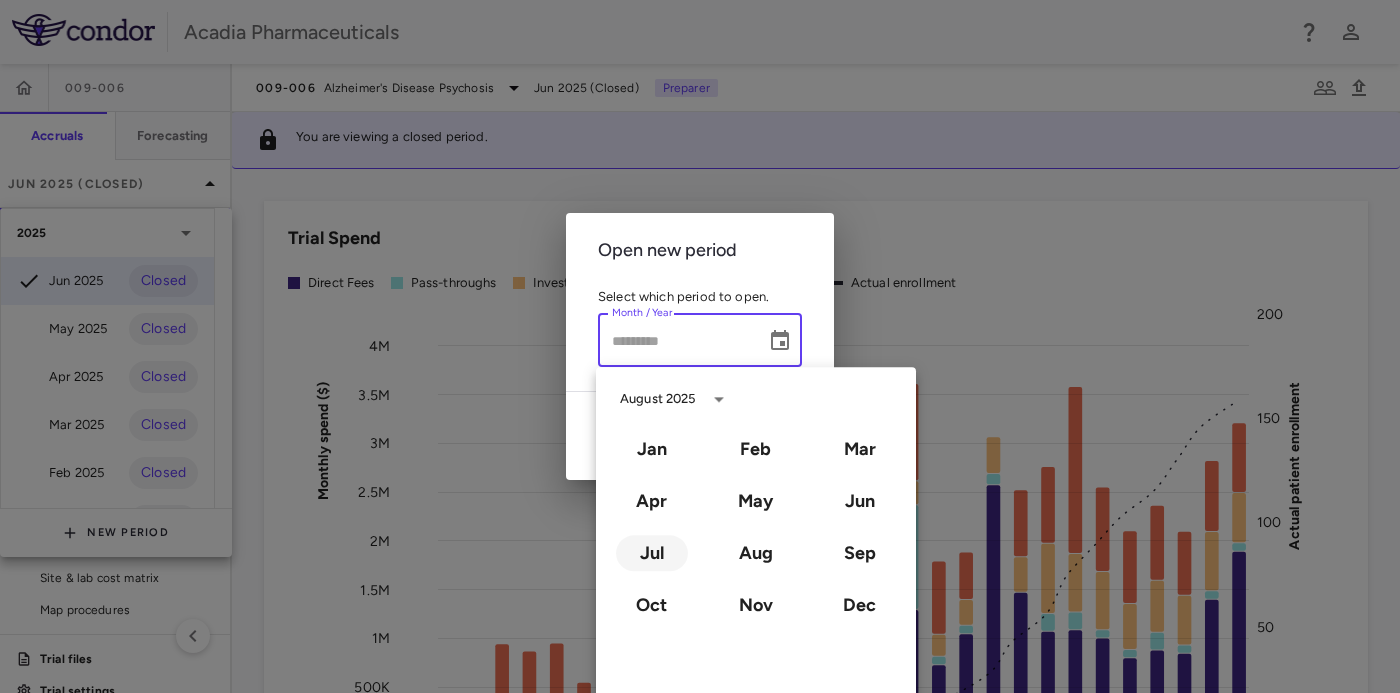 type on "*********" 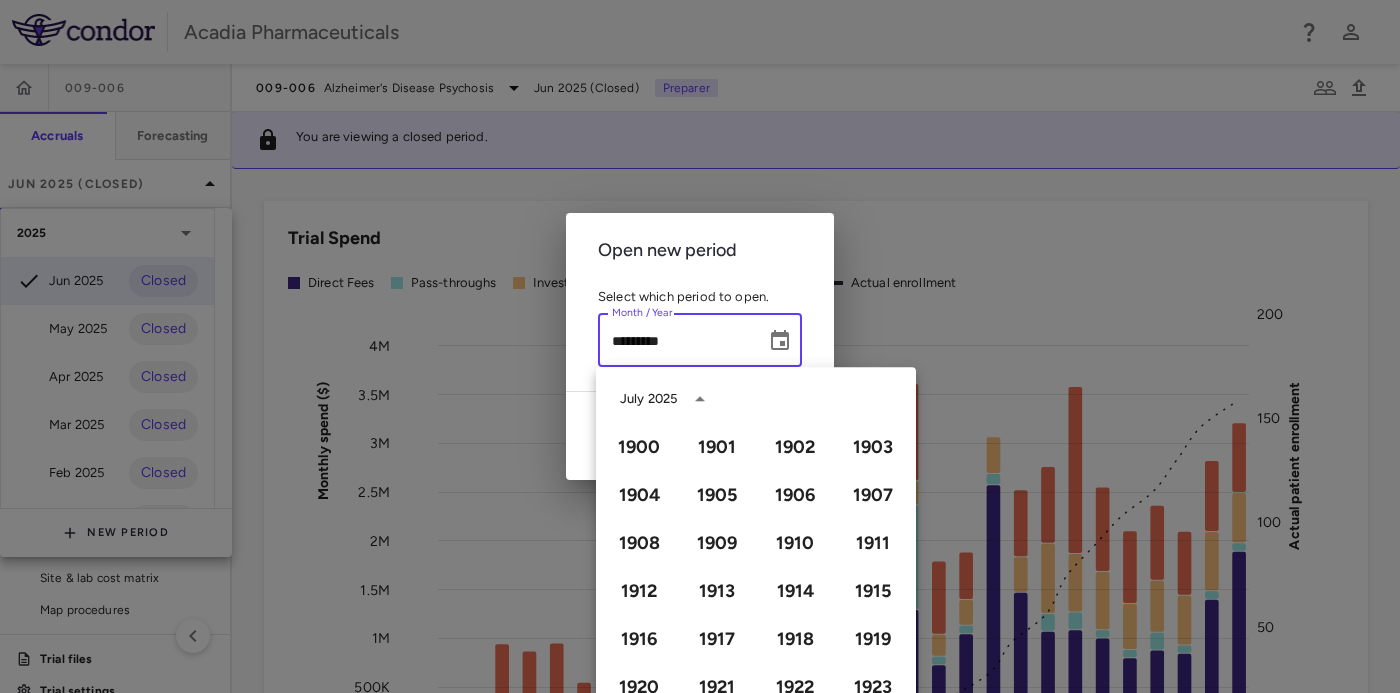 scroll, scrollTop: 1372, scrollLeft: 0, axis: vertical 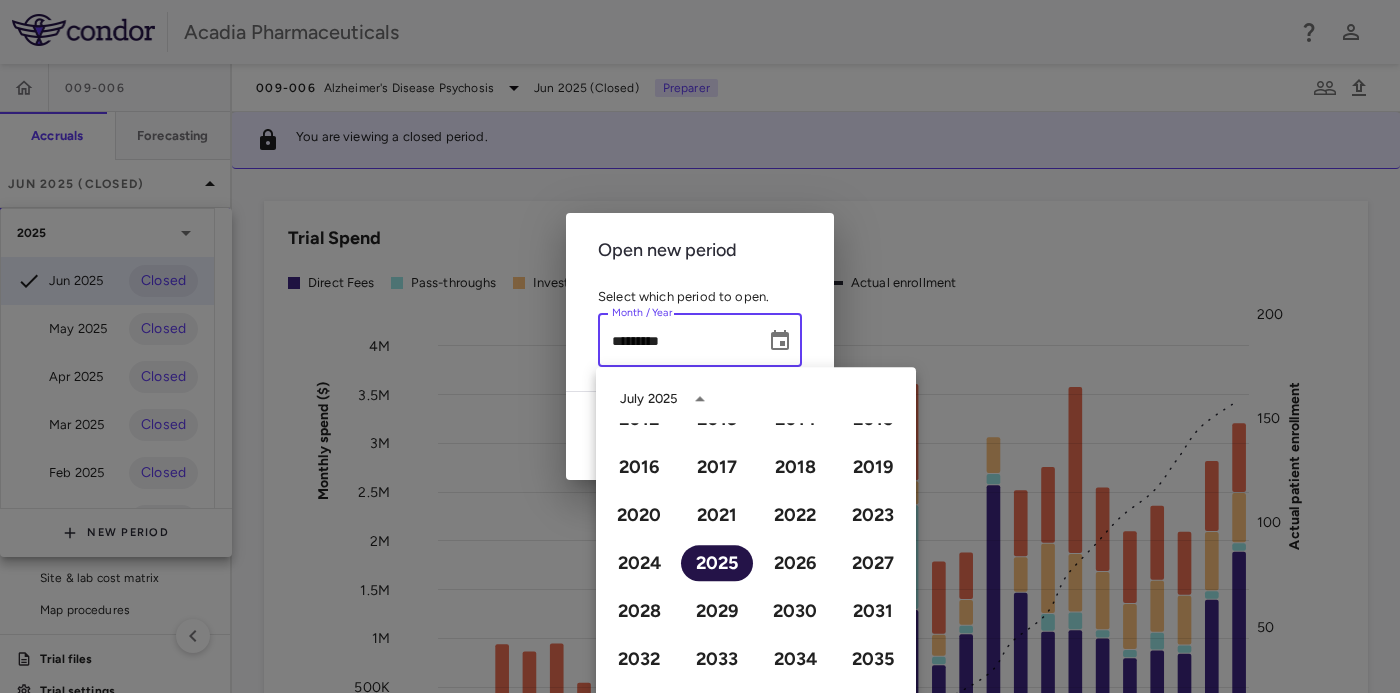 click on "2025" at bounding box center (717, 563) 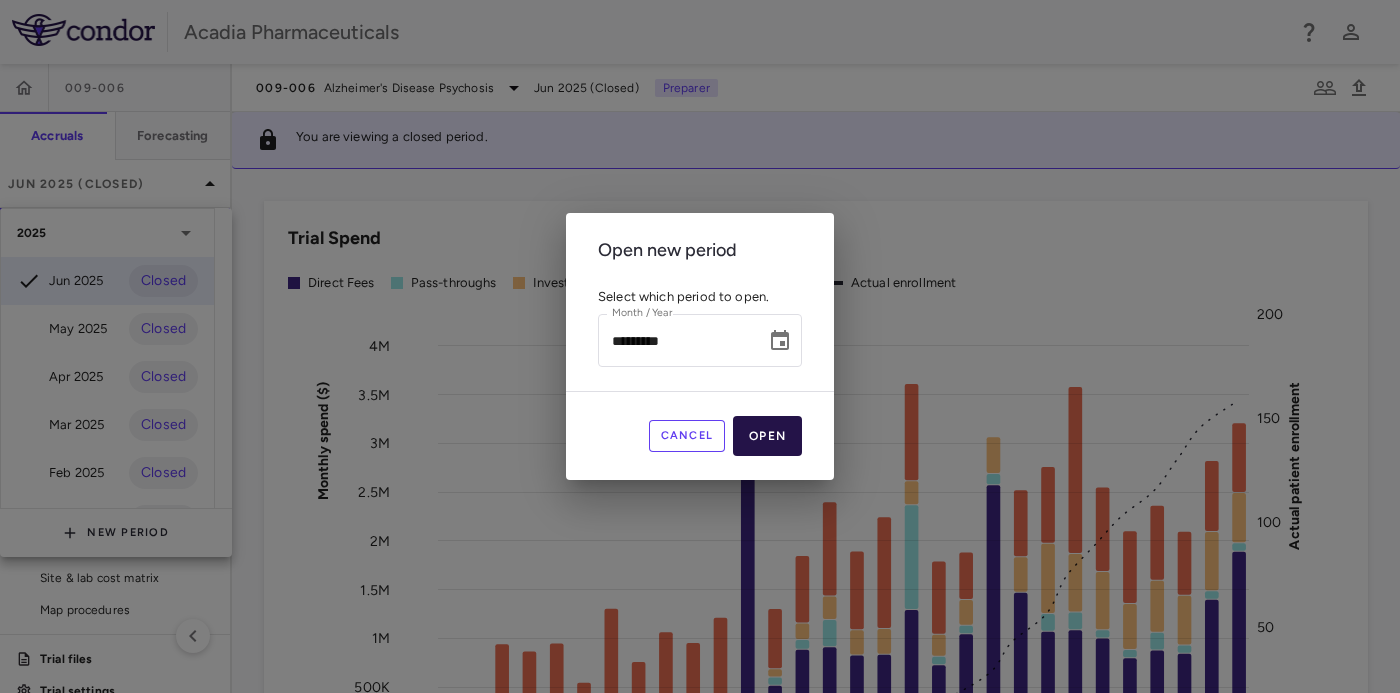 click on "Open" at bounding box center (767, 436) 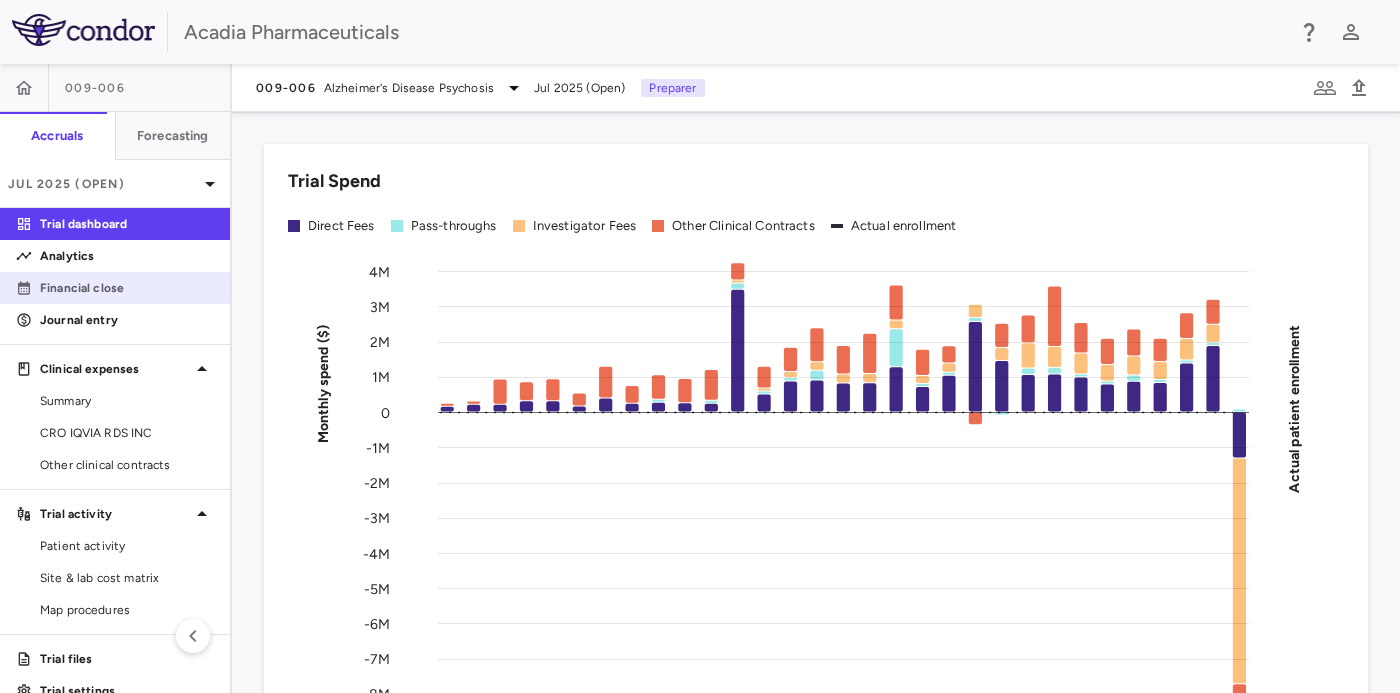 click on "Financial close" at bounding box center [127, 288] 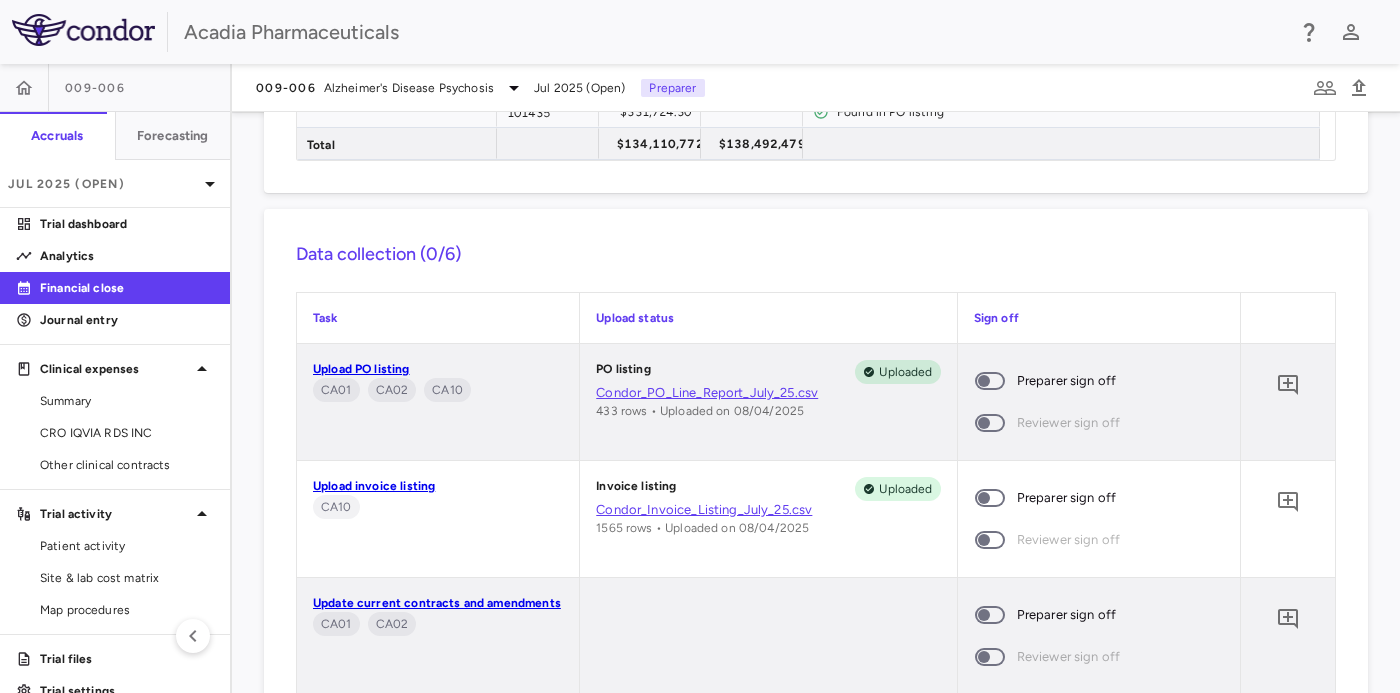 scroll, scrollTop: 2333, scrollLeft: 0, axis: vertical 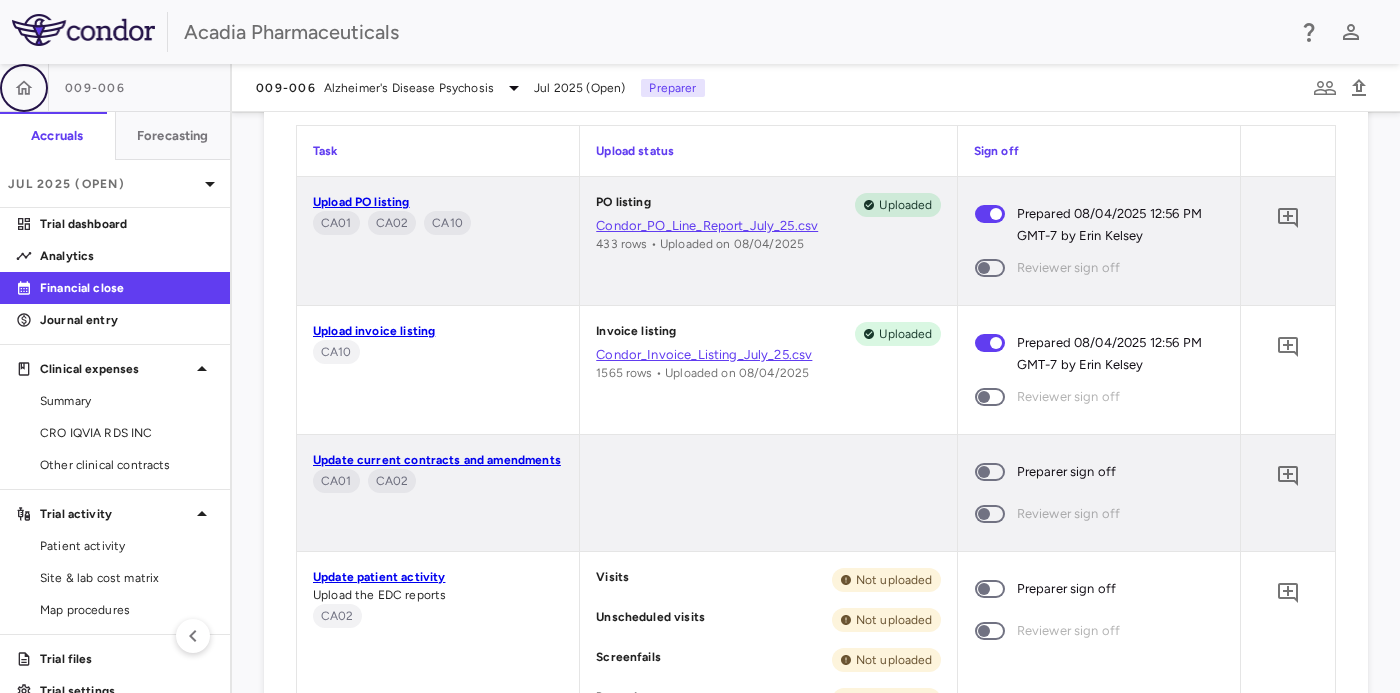 click 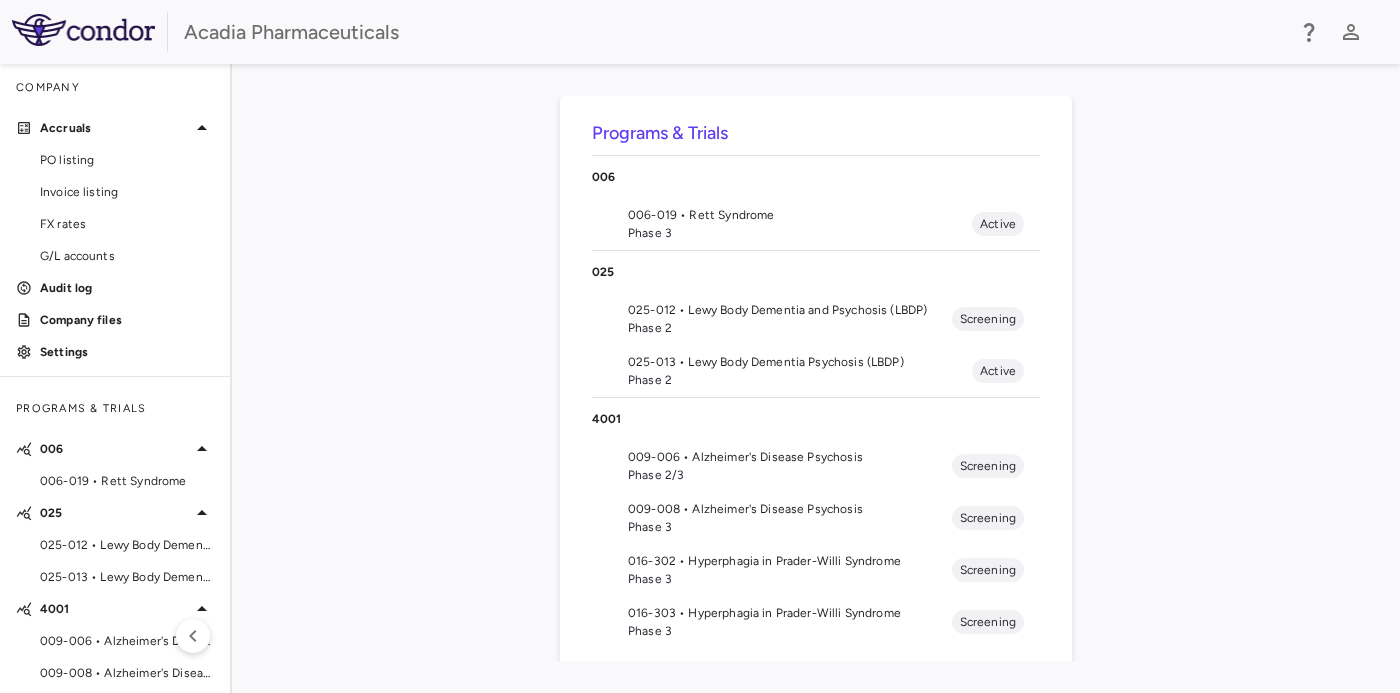 click on "009-008 • Alzheimer's Disease Psychosis" at bounding box center [790, 509] 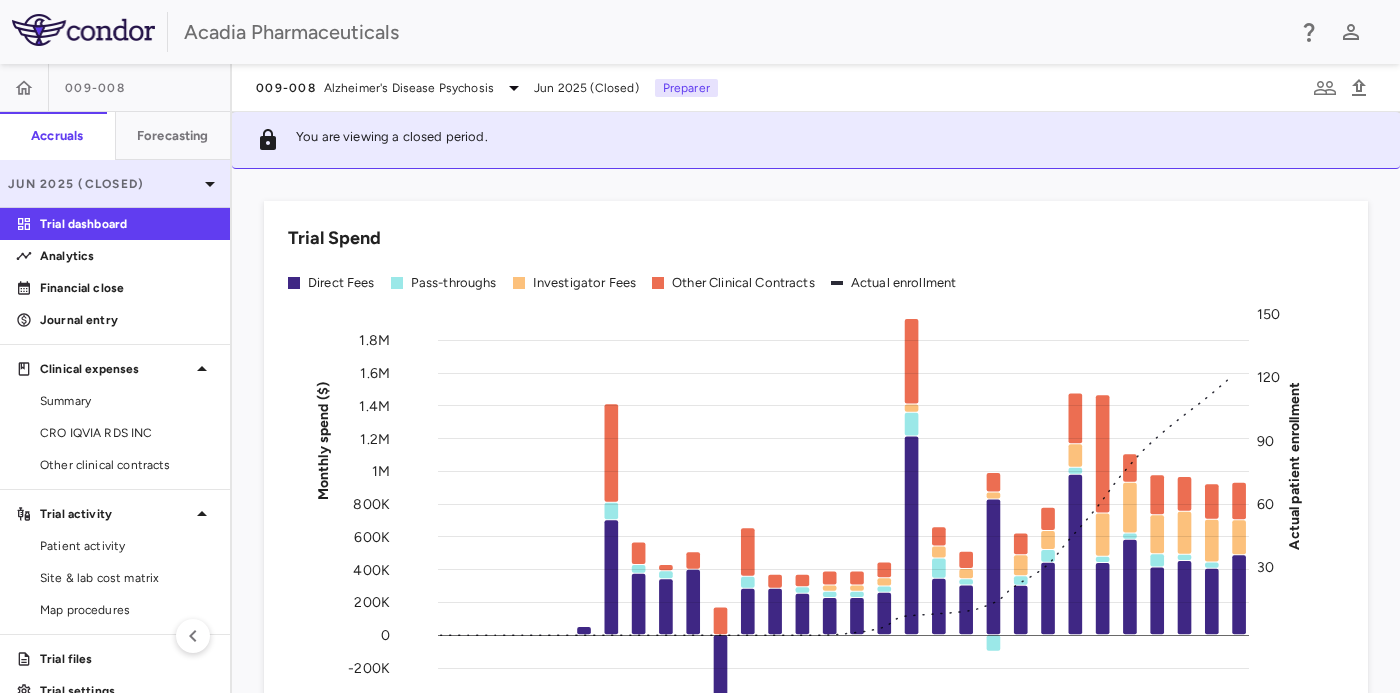 click on "Jun 2025 (Closed)" at bounding box center [103, 184] 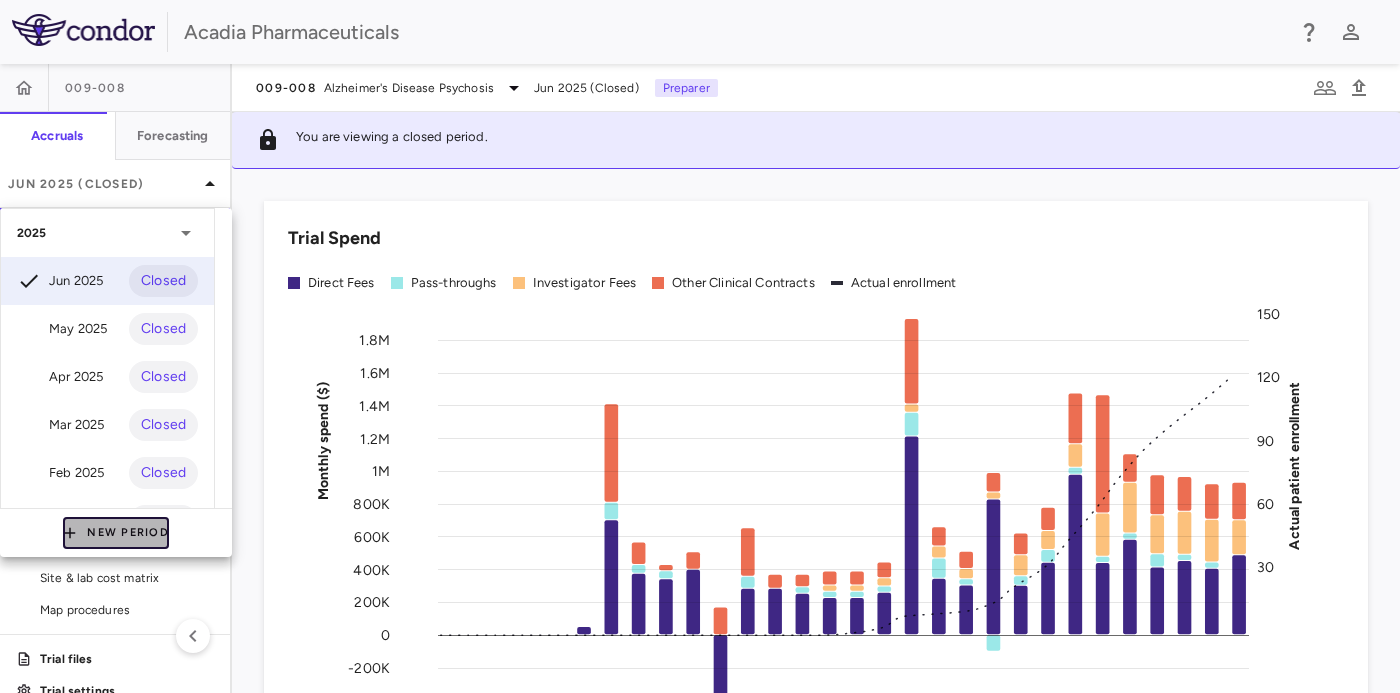 click on "New Period" at bounding box center [116, 533] 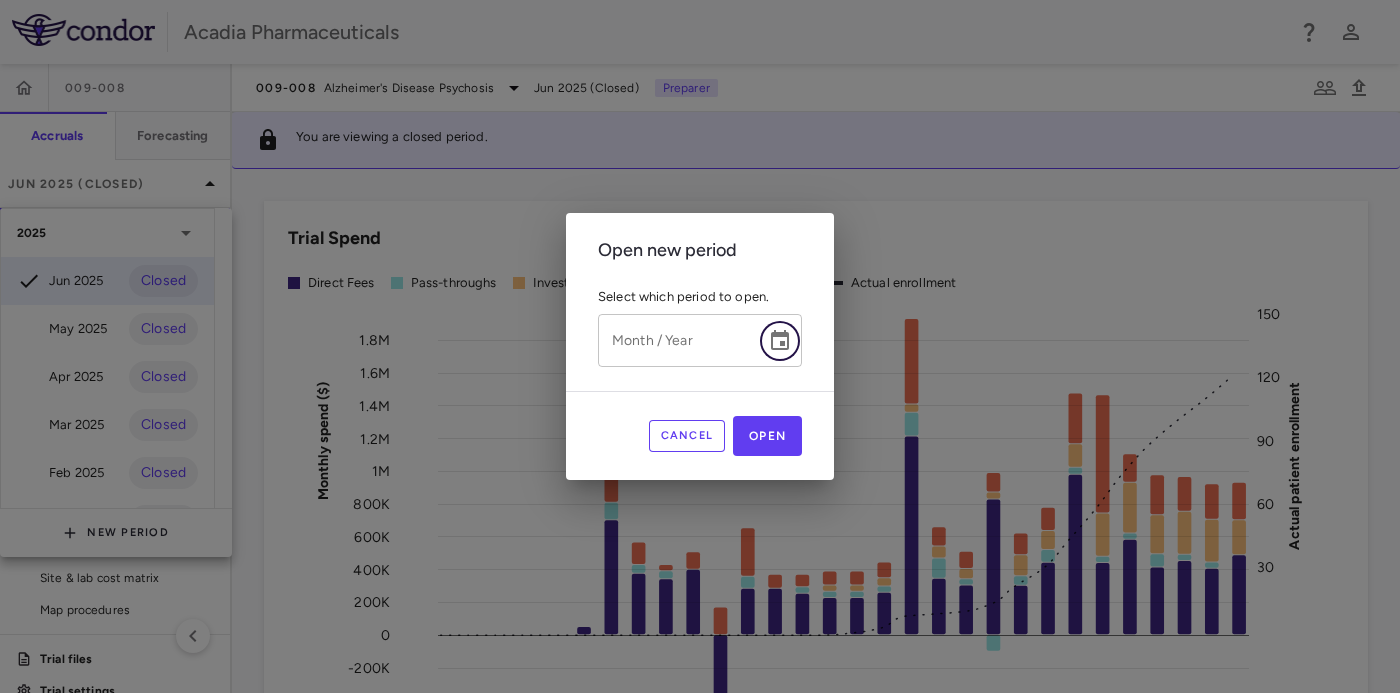 click 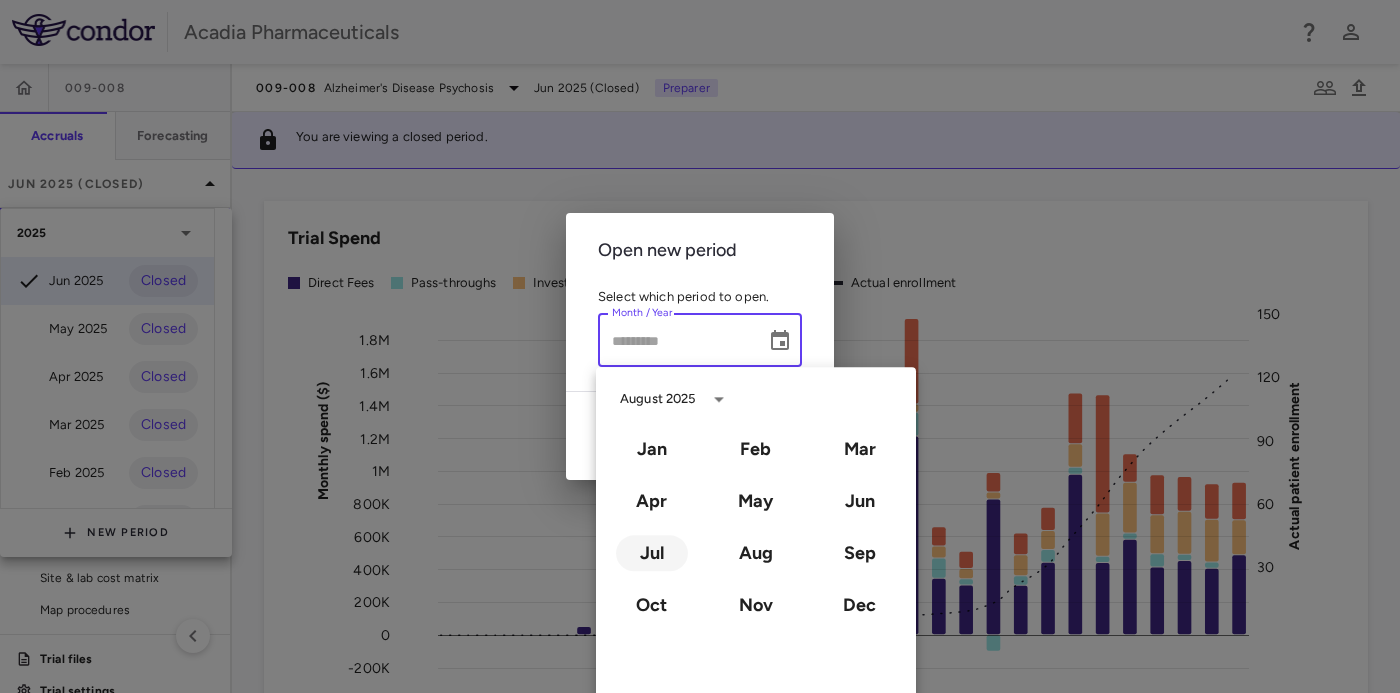 click on "Jul" at bounding box center [652, 553] 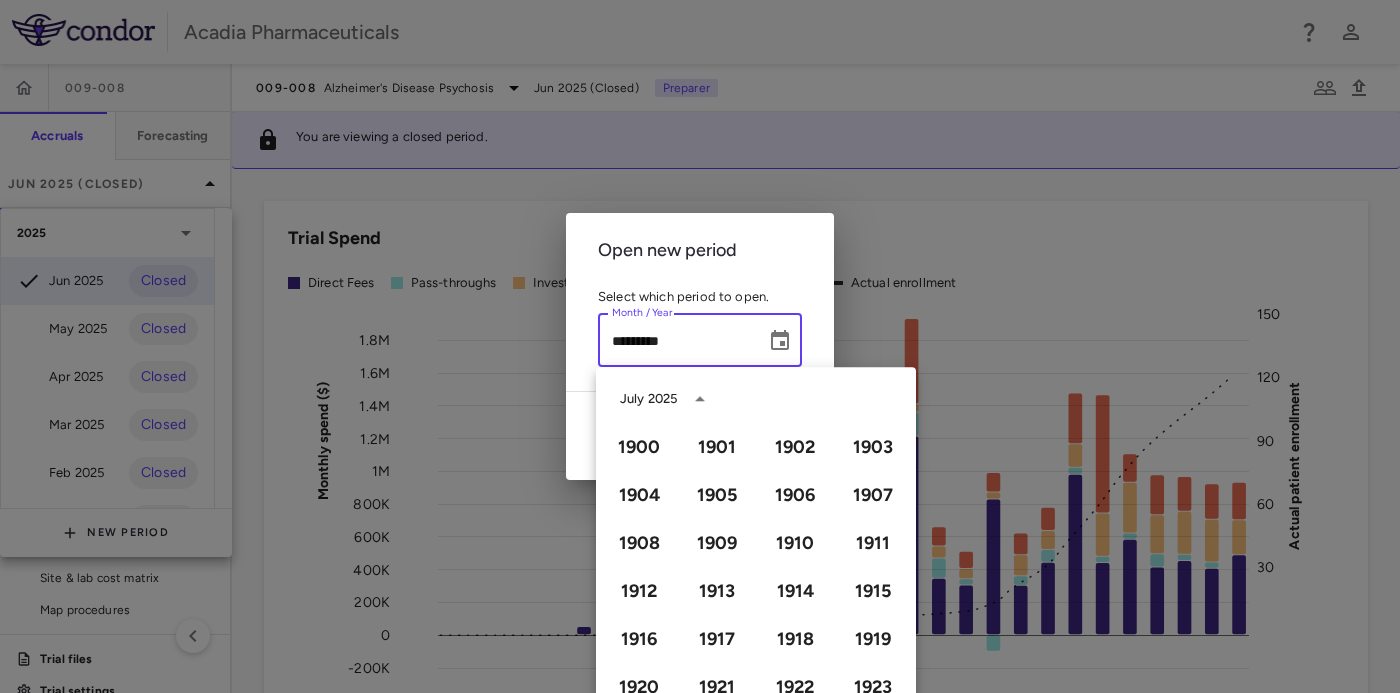 scroll, scrollTop: 1372, scrollLeft: 0, axis: vertical 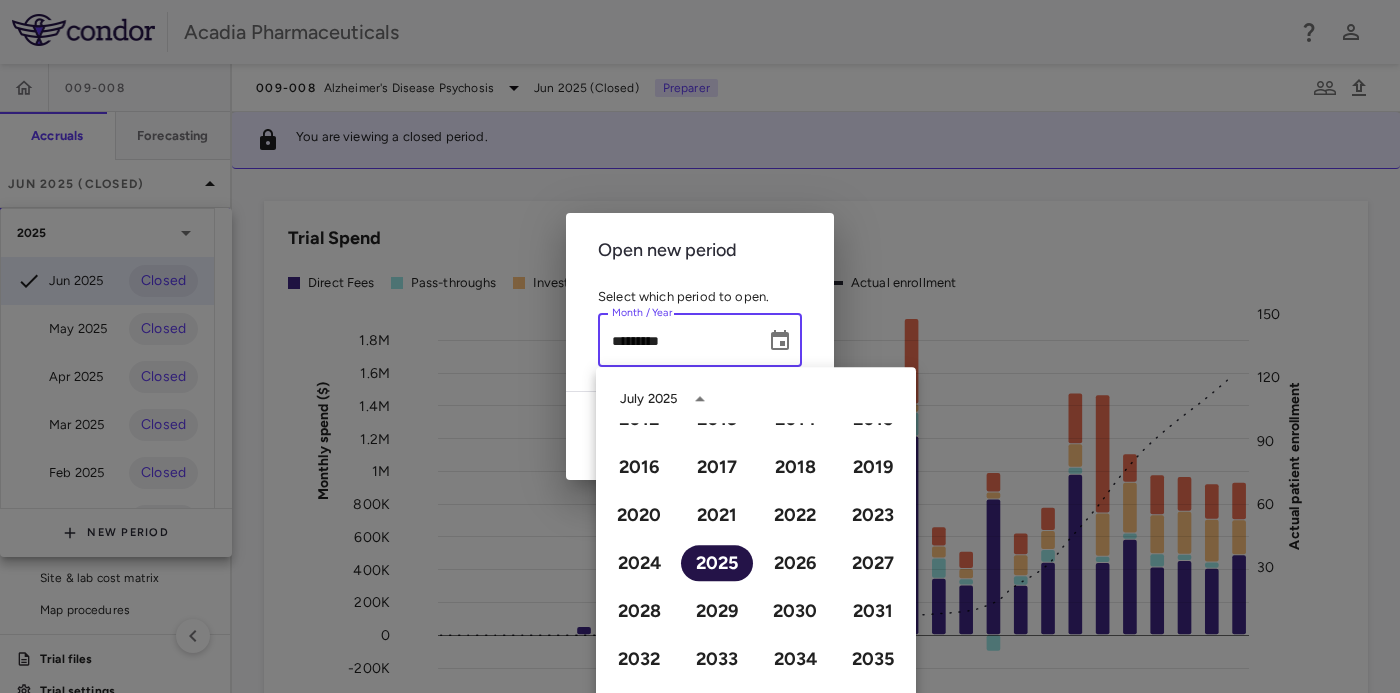 click on "2025" at bounding box center (717, 563) 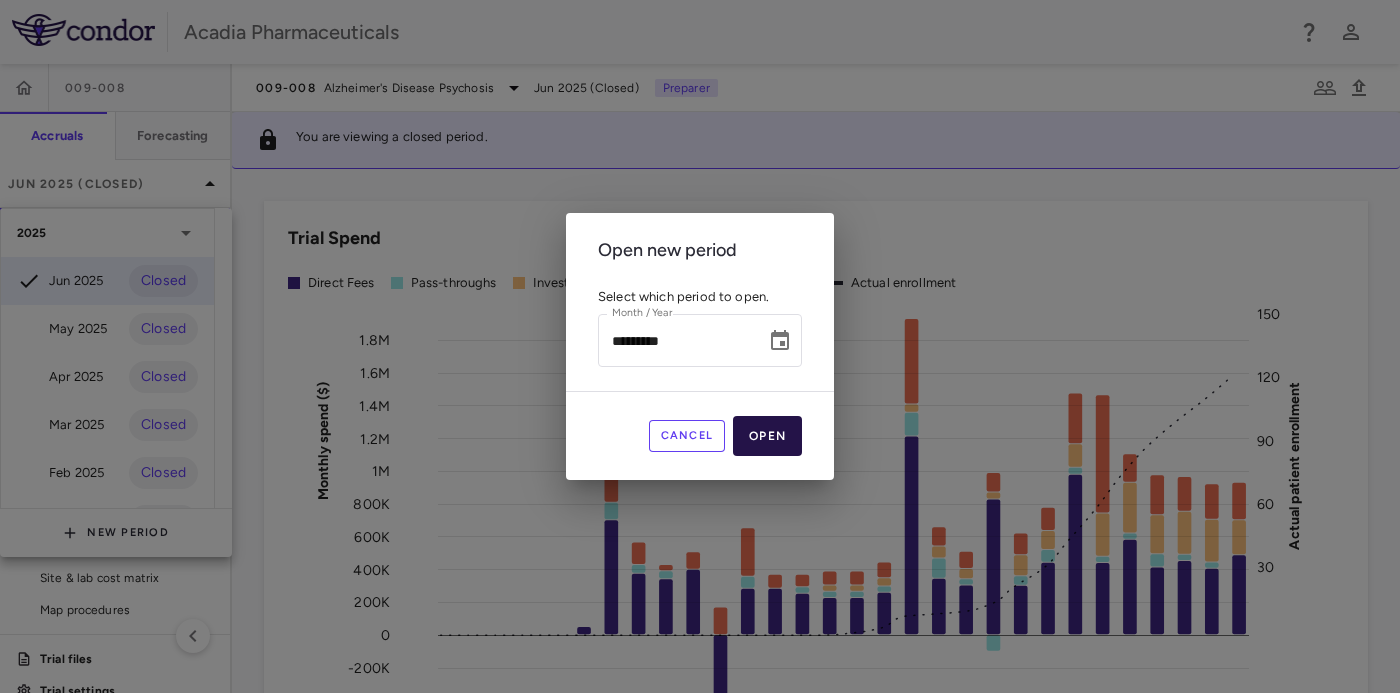 click on "Open" at bounding box center (767, 436) 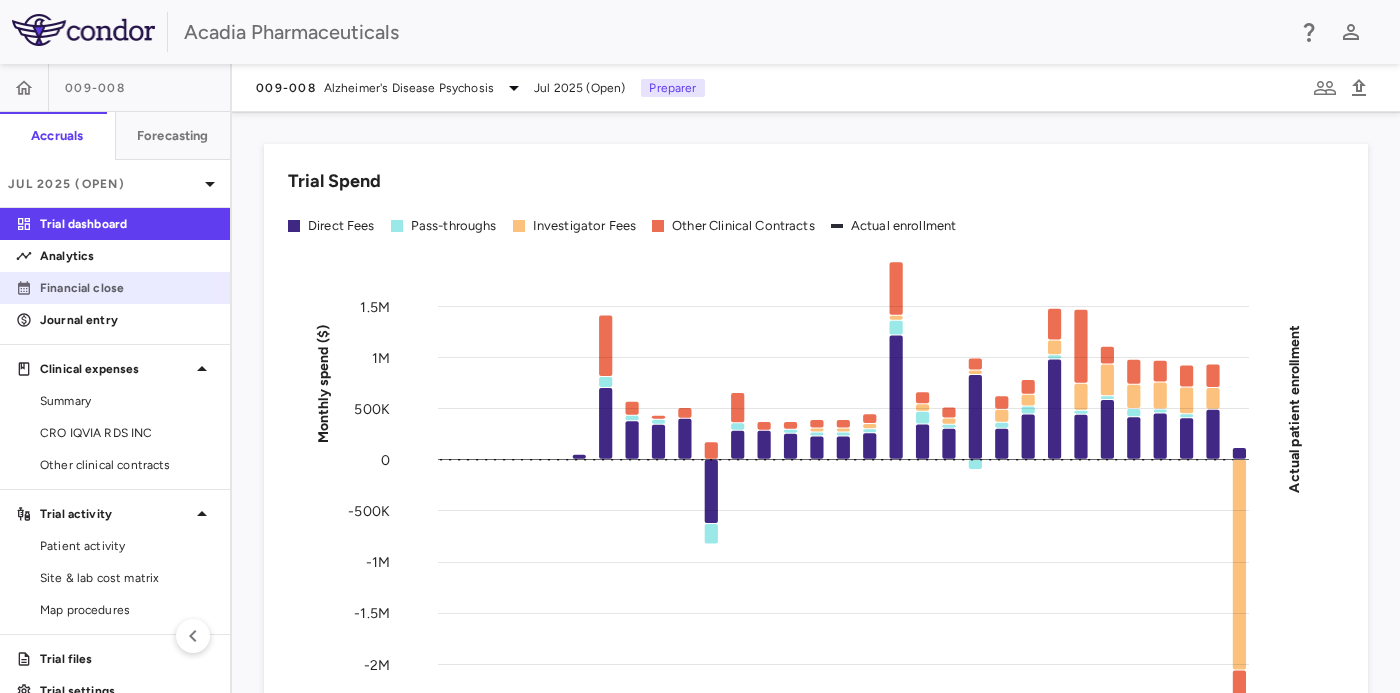 click on "Financial close" at bounding box center (127, 288) 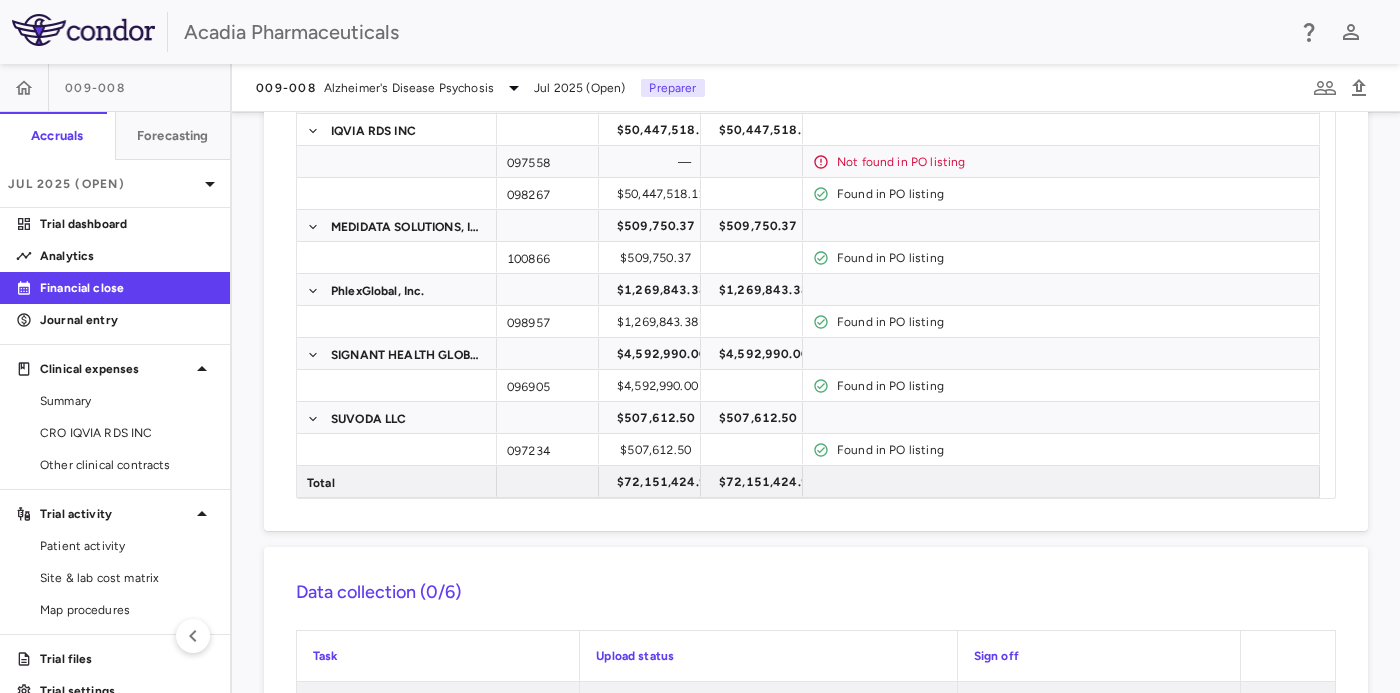scroll, scrollTop: 833, scrollLeft: 0, axis: vertical 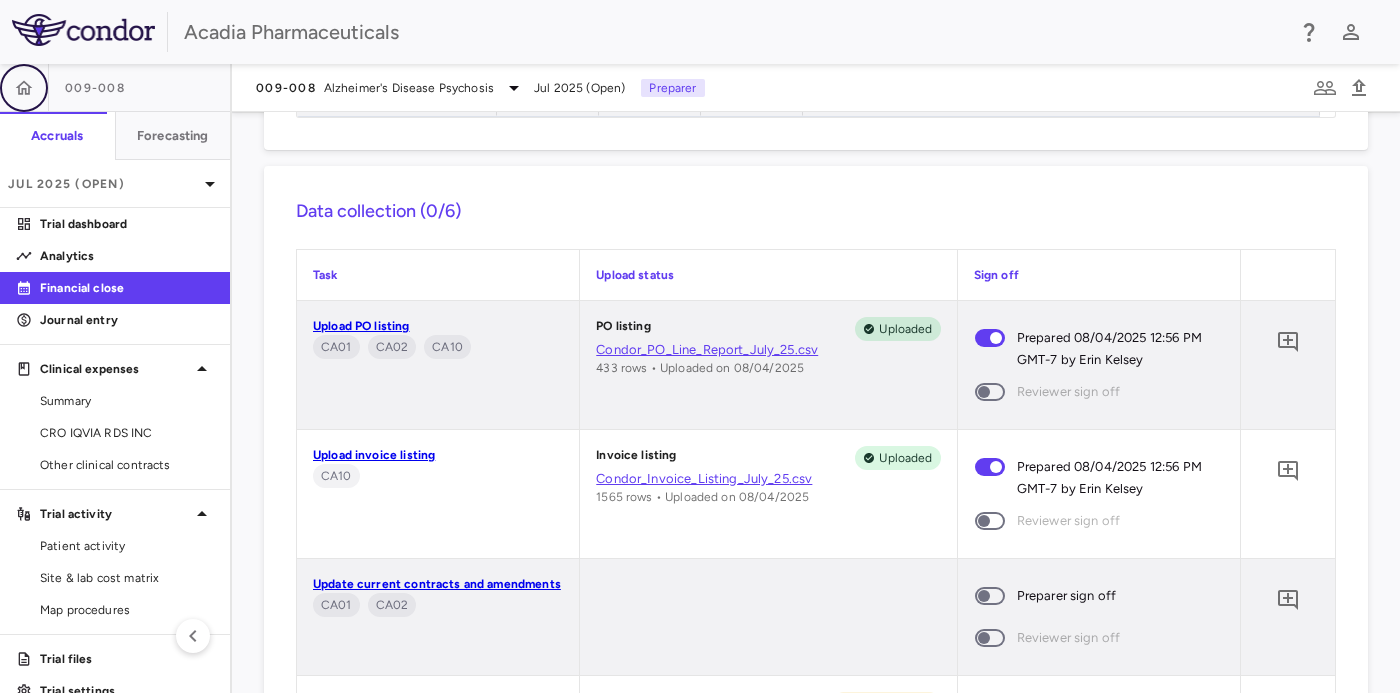 click 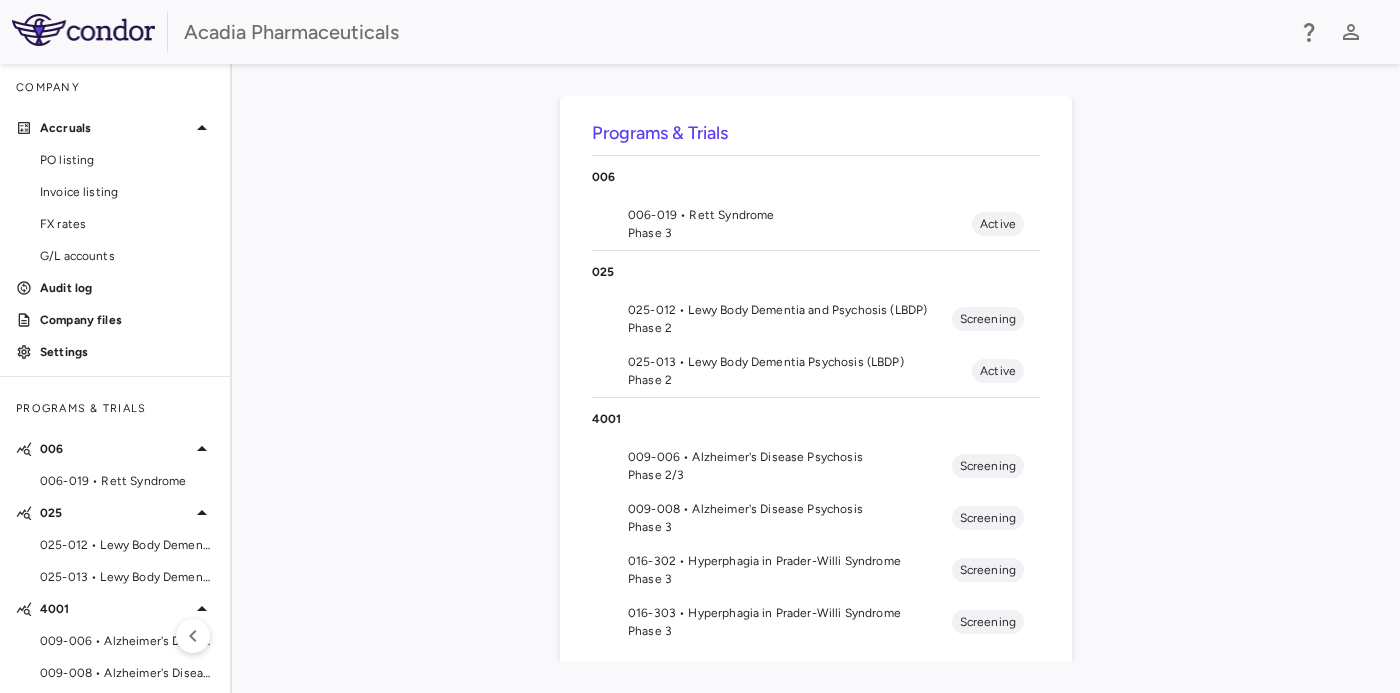 click on "016-302 • Hyperphagia in Prader-Willi Syndrome" at bounding box center (790, 561) 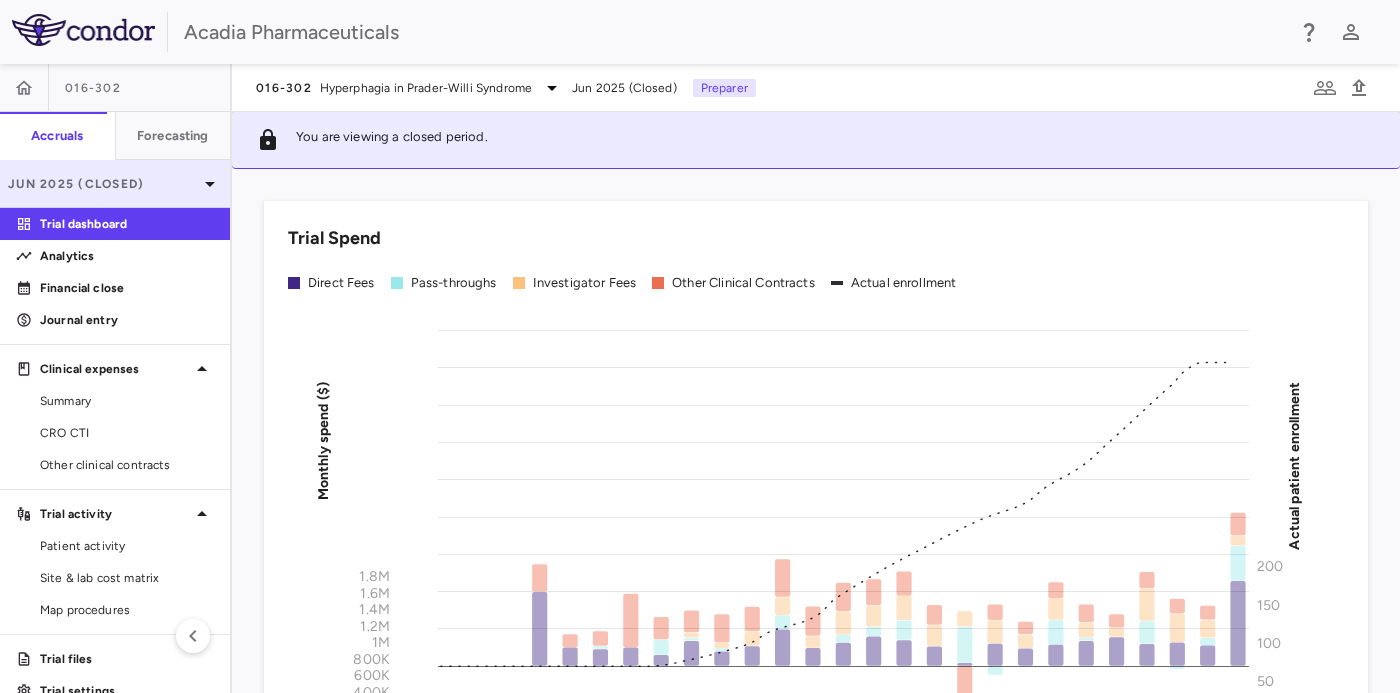 click on "Jun 2025 (Closed)" at bounding box center (103, 184) 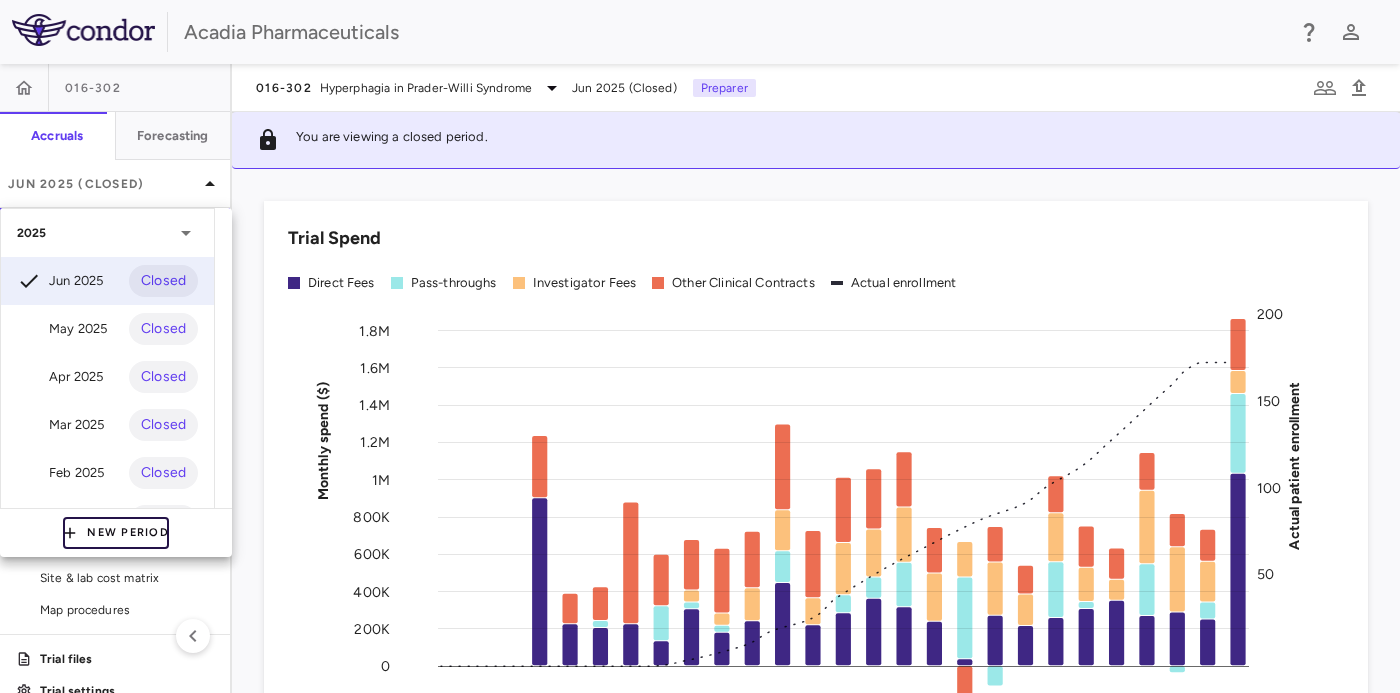 click on "New Period" at bounding box center [116, 533] 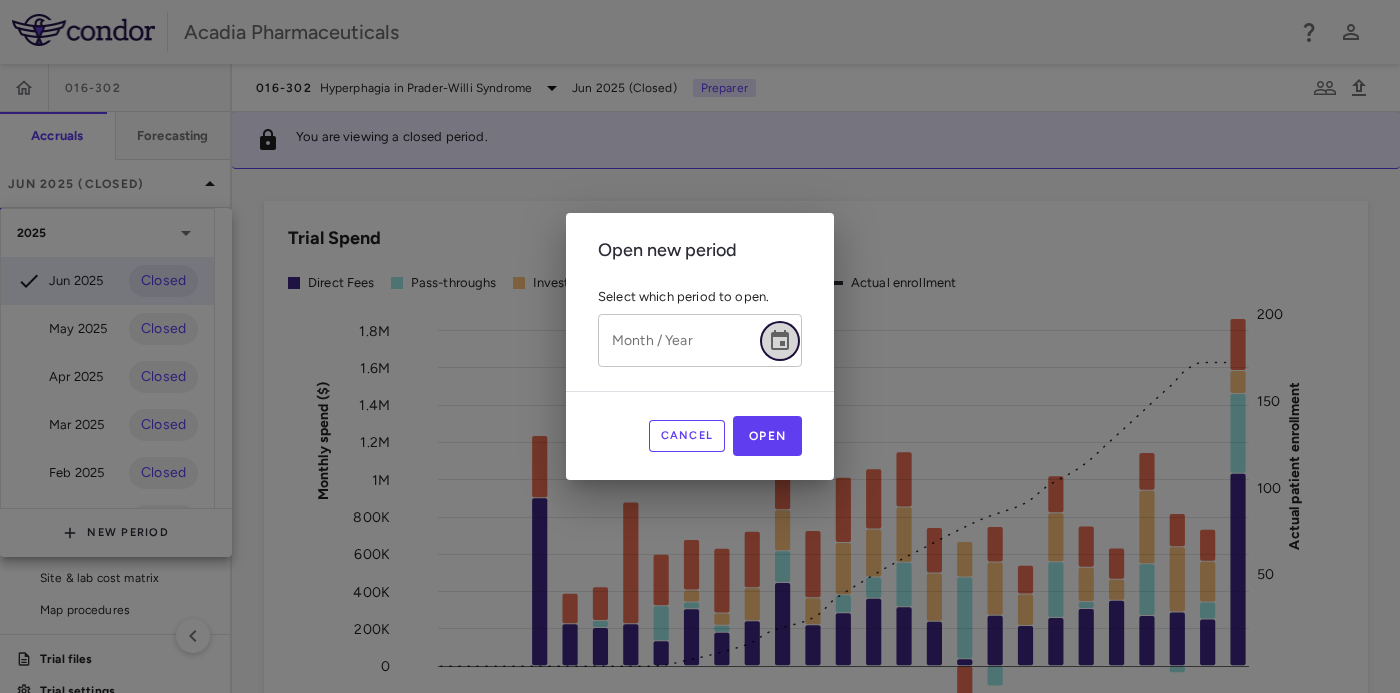 click 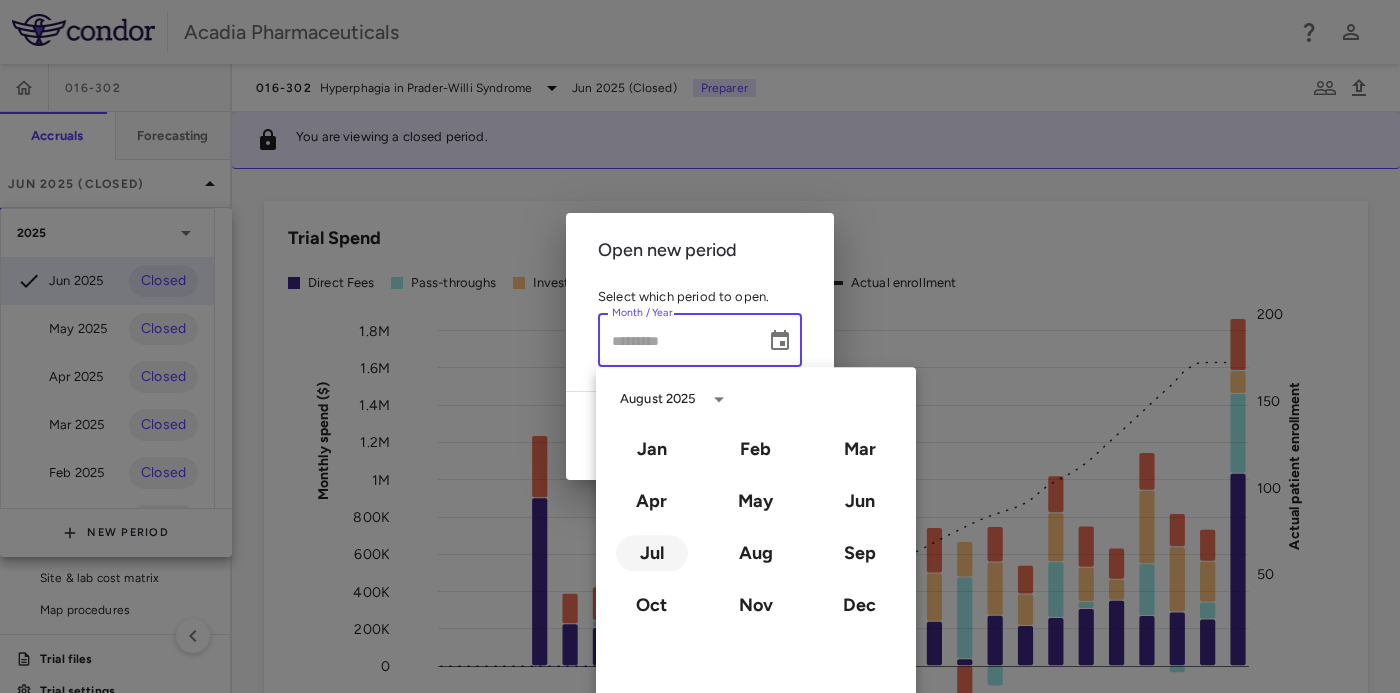 click on "Jul" at bounding box center (652, 553) 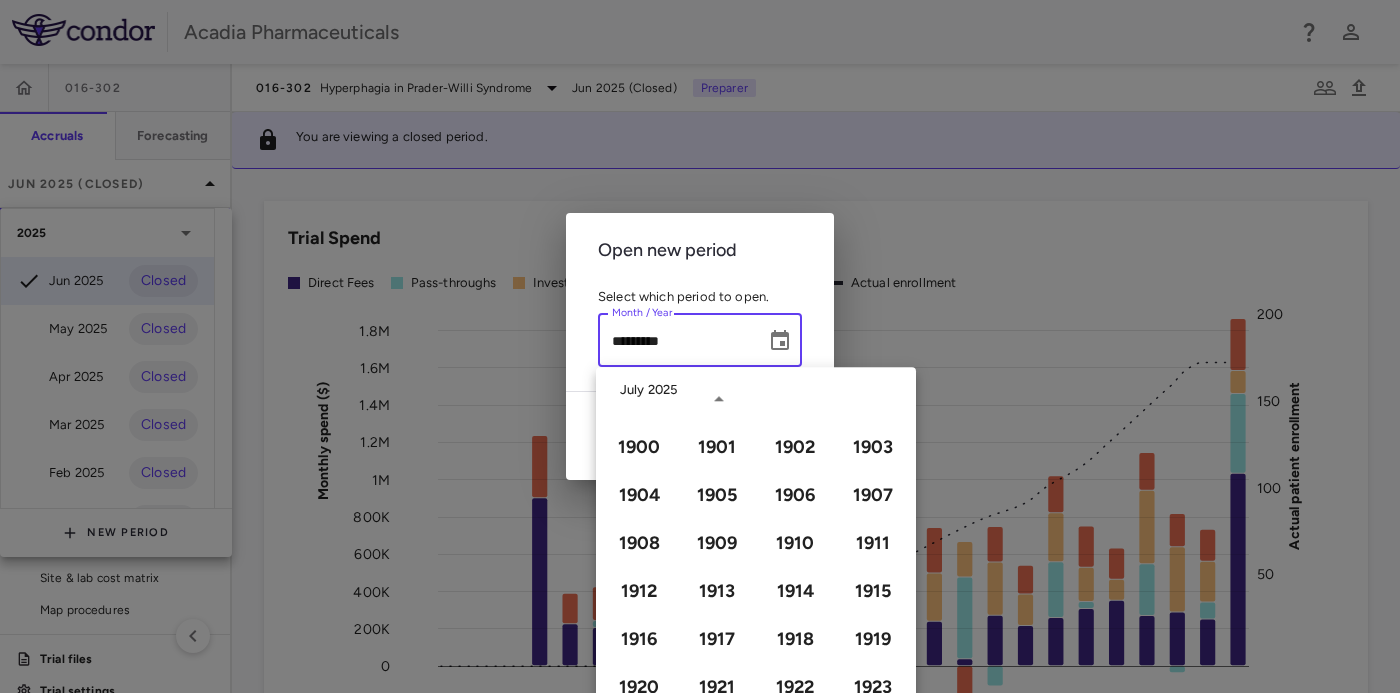 type on "*********" 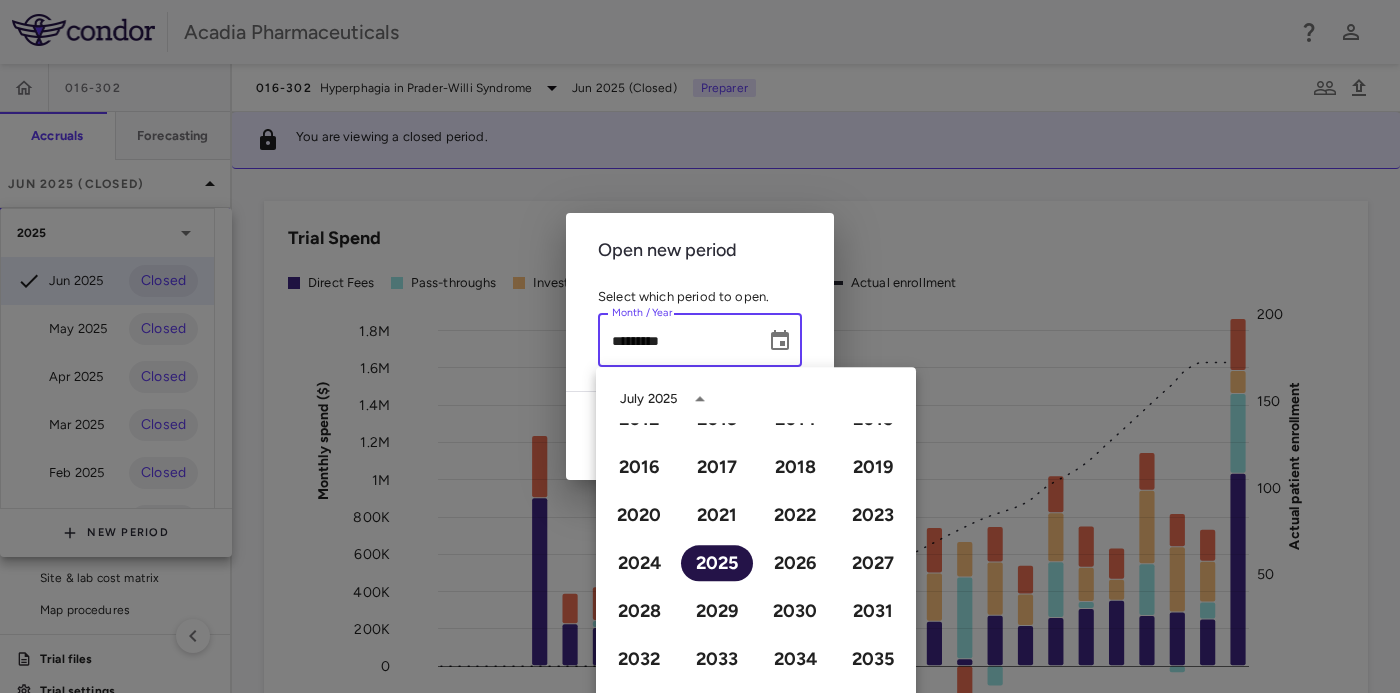 click on "2025" at bounding box center (717, 563) 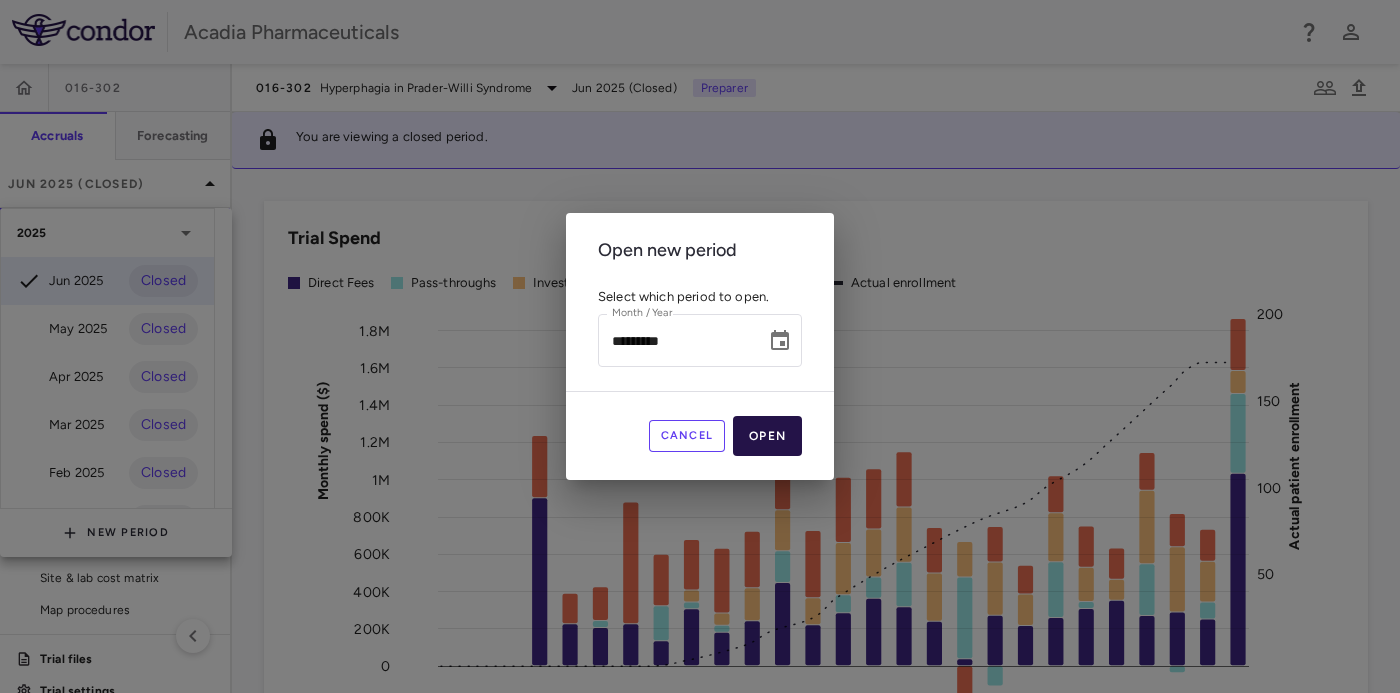 click on "Open" at bounding box center (767, 436) 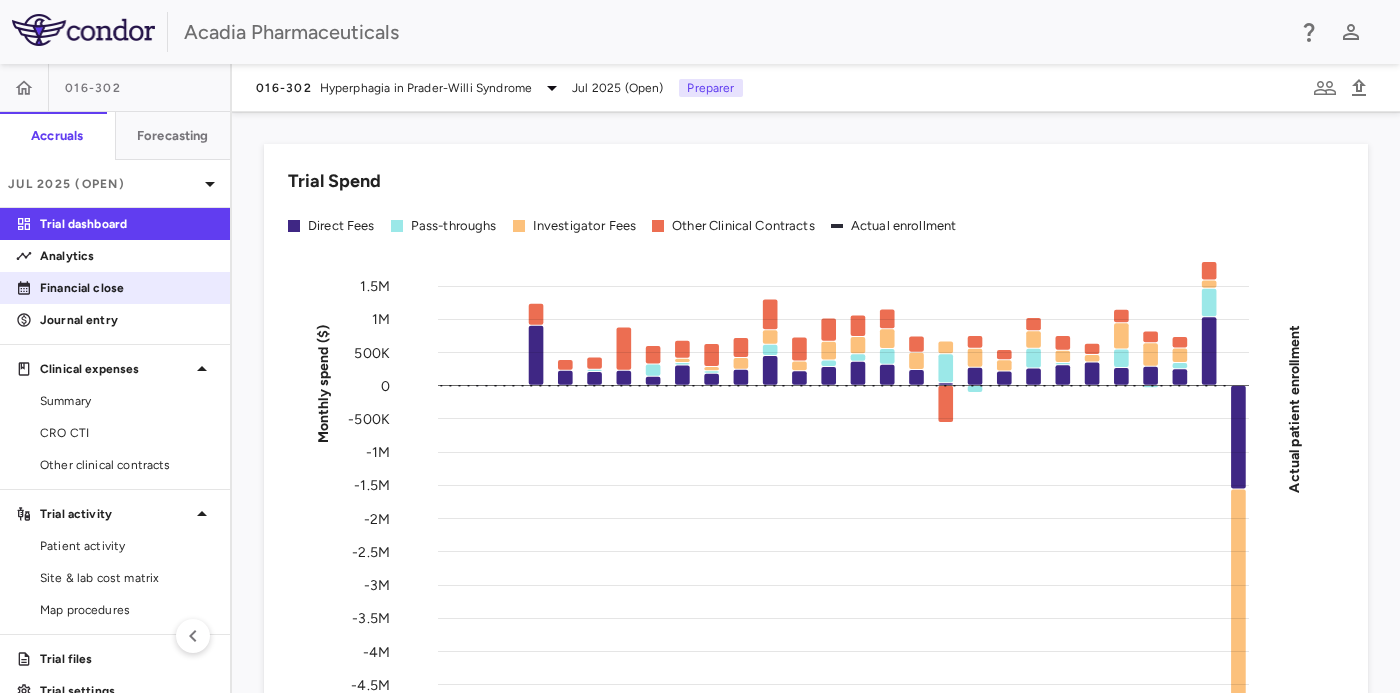 click on "Financial close" at bounding box center [127, 288] 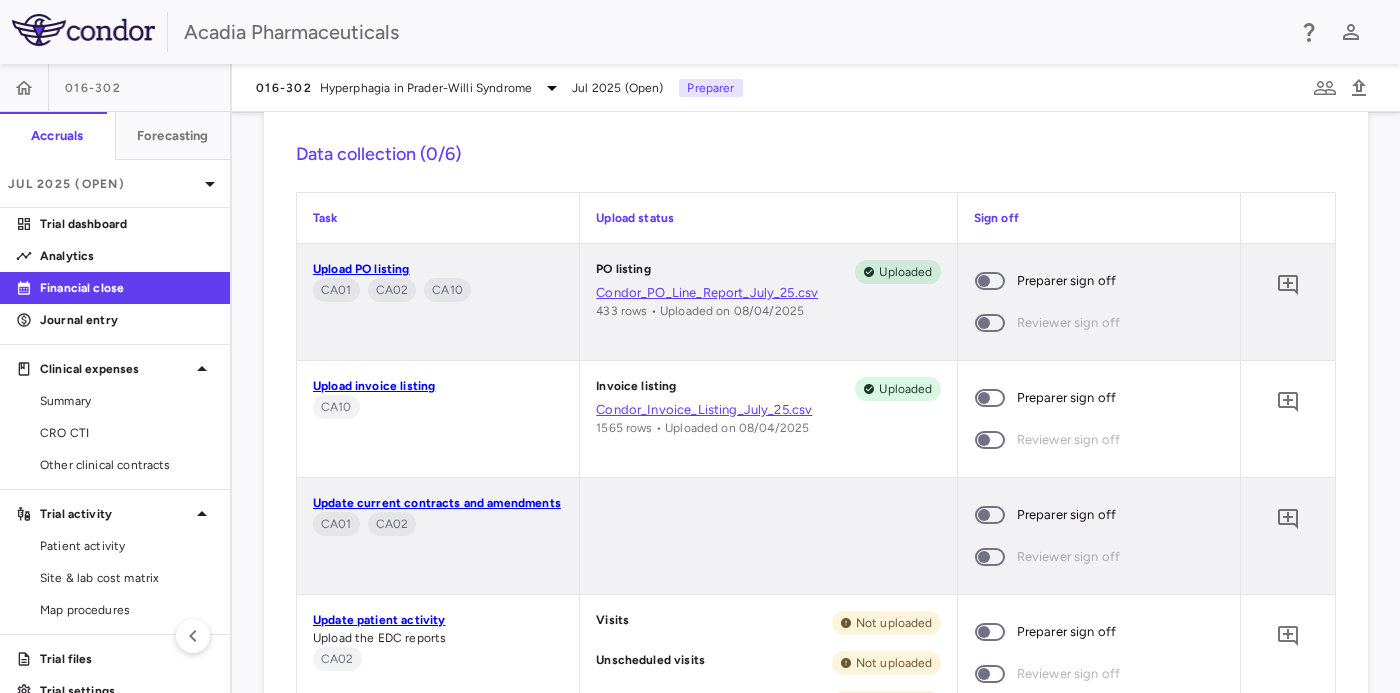 scroll, scrollTop: 1500, scrollLeft: 0, axis: vertical 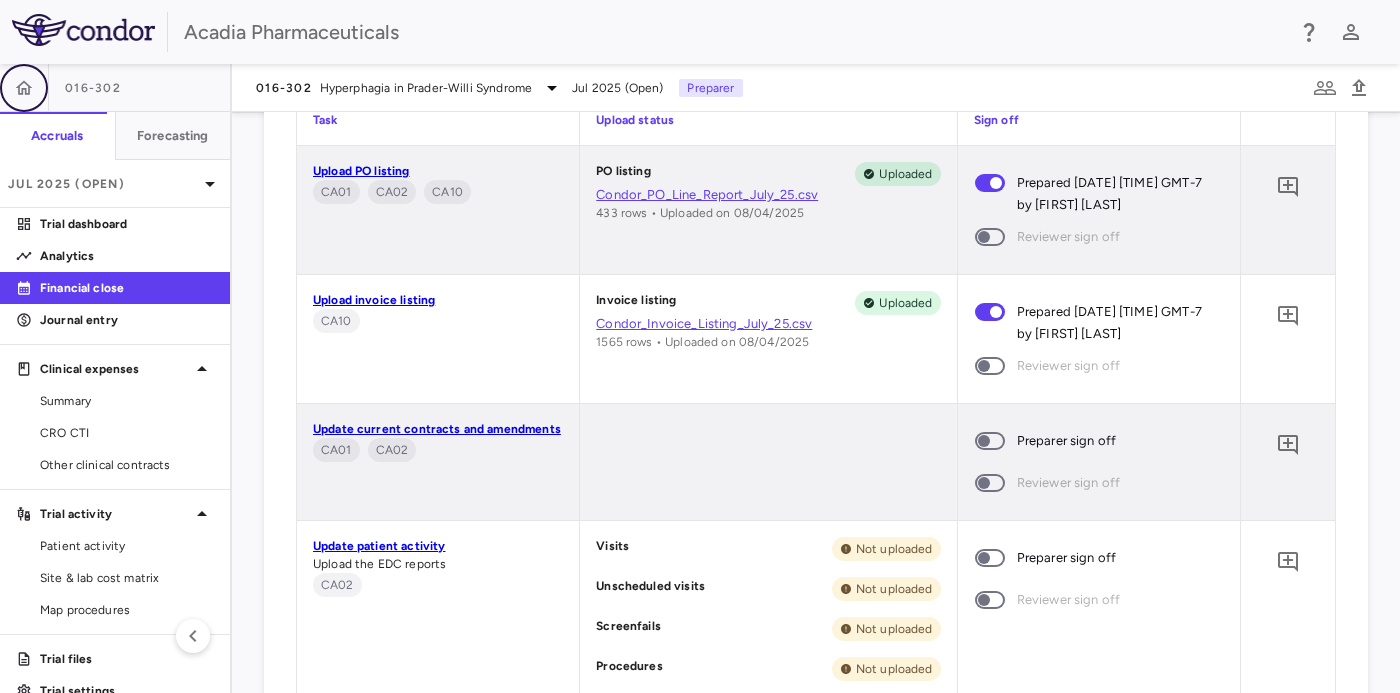 click at bounding box center (24, 88) 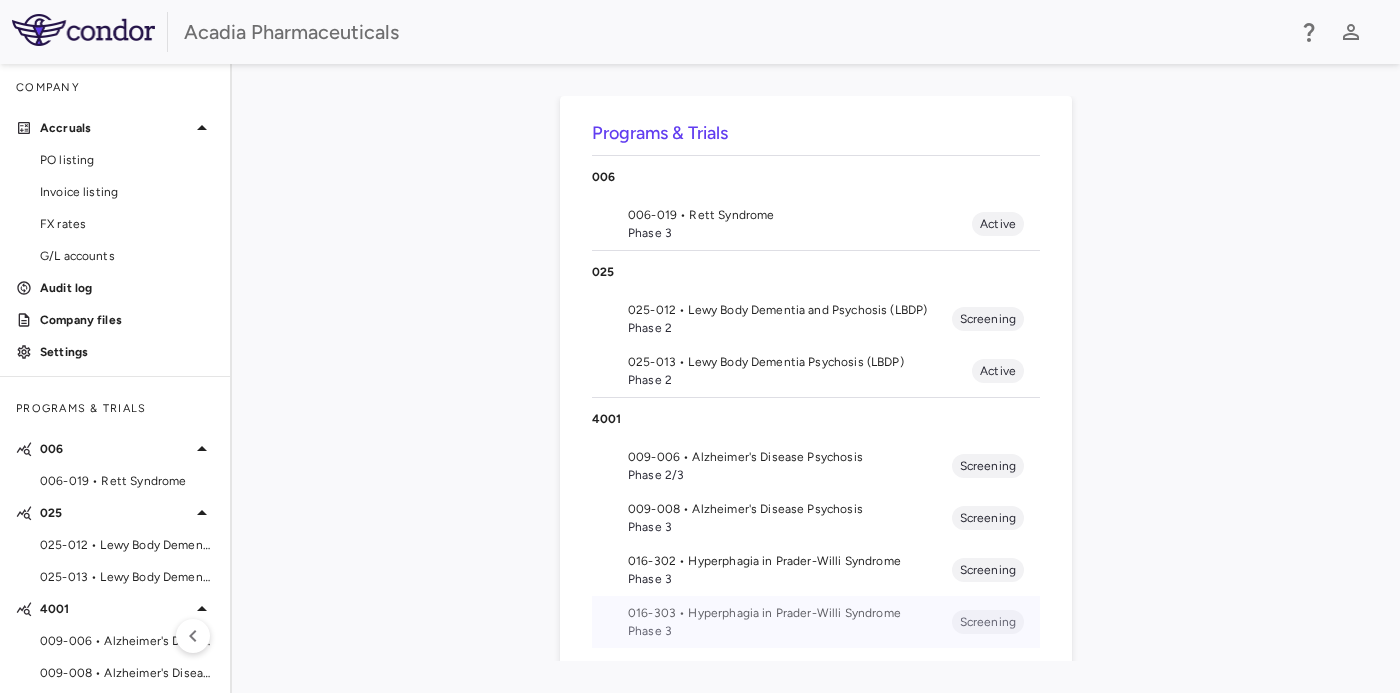 click on "Phase 3" at bounding box center [790, 631] 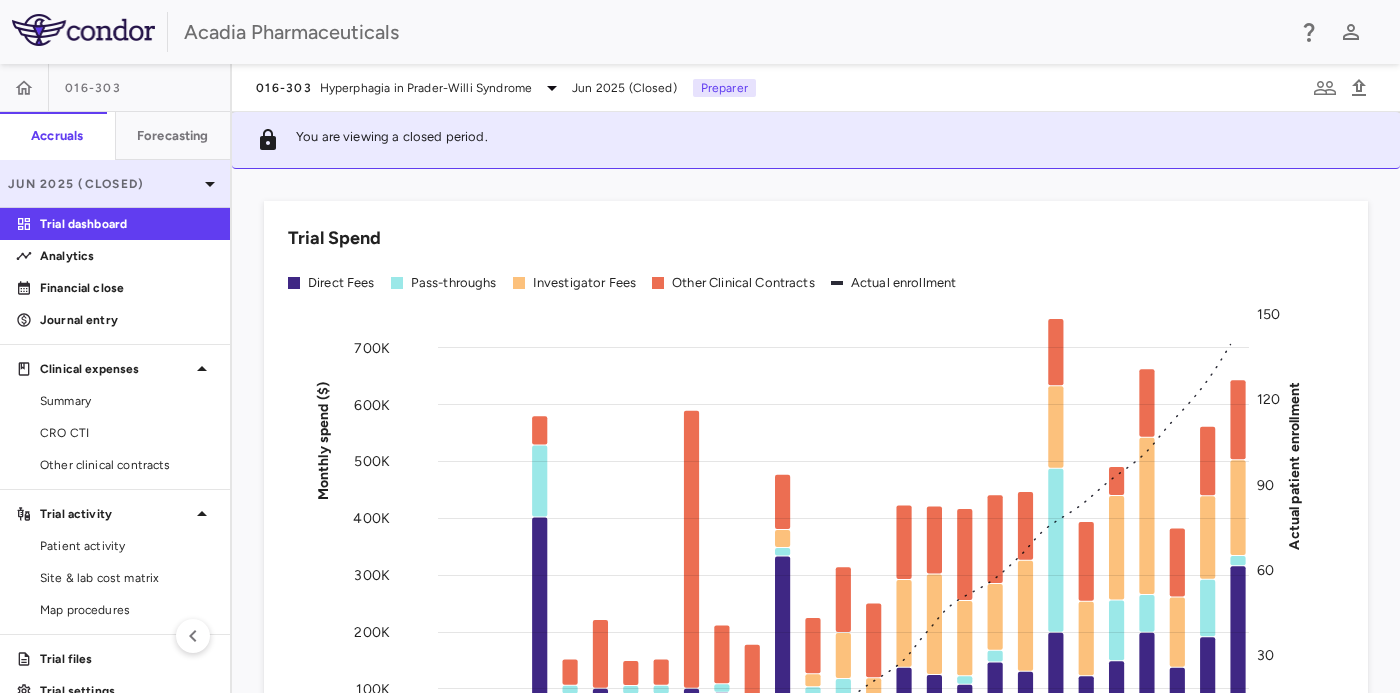 click on "Jun 2025 (Closed)" at bounding box center [103, 184] 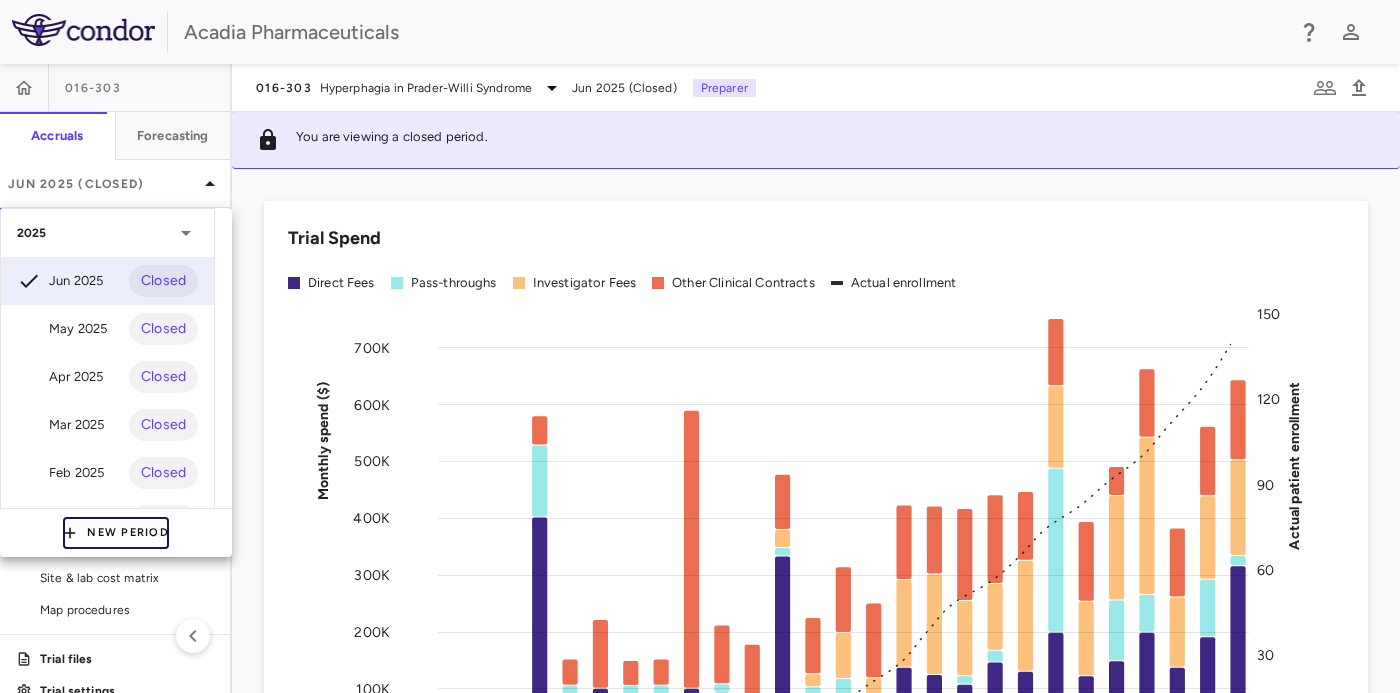 click on "New Period" at bounding box center (116, 533) 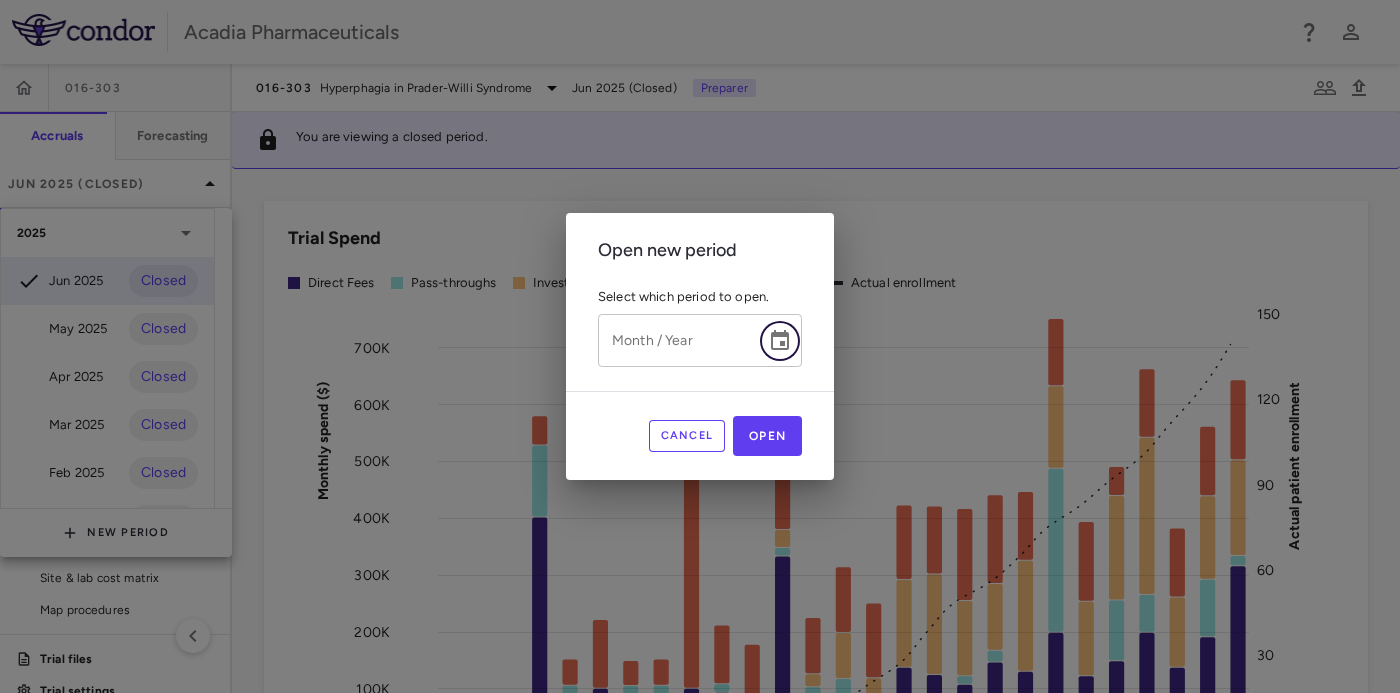 click 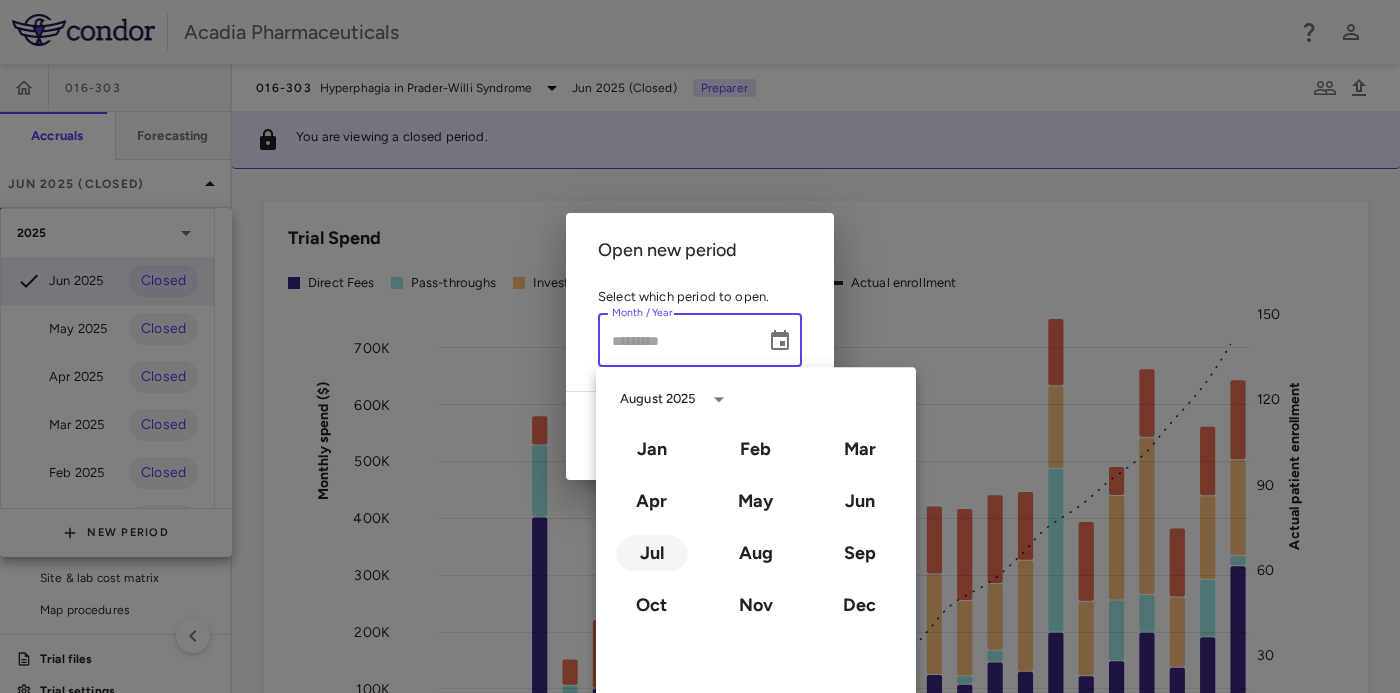 click on "Jul" at bounding box center (652, 553) 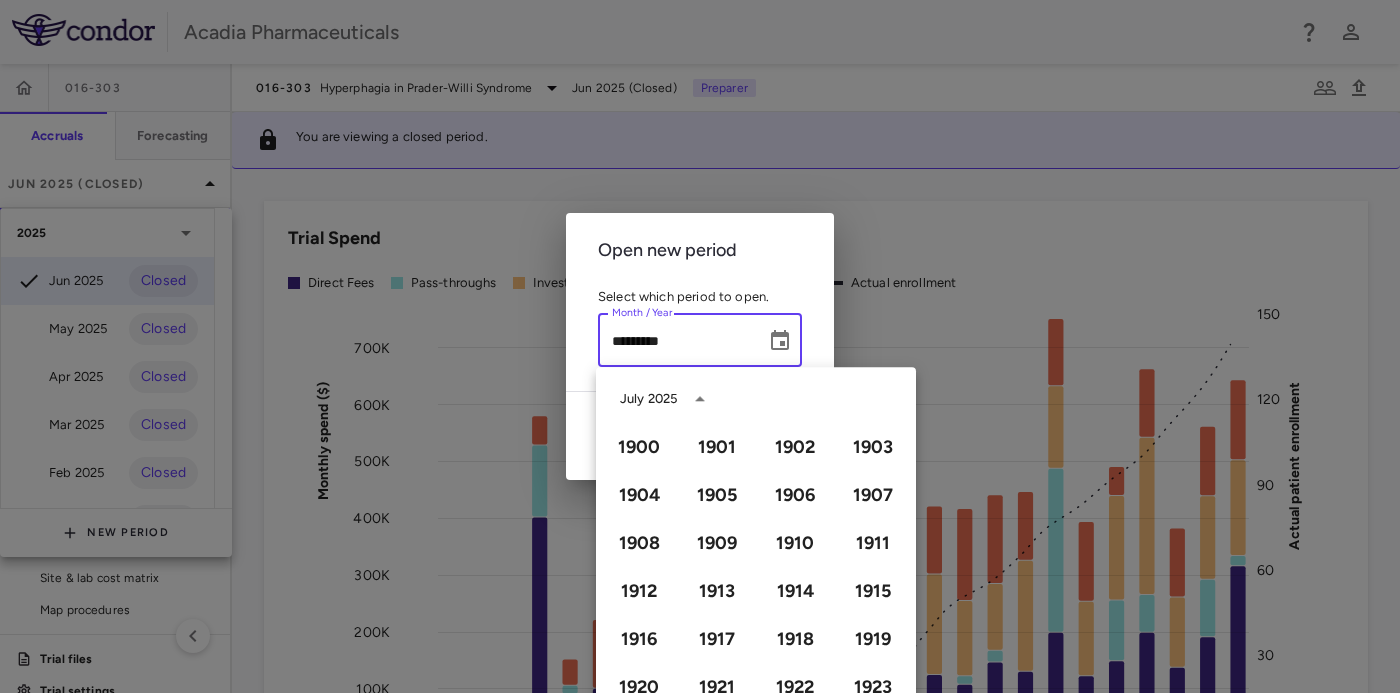 scroll, scrollTop: 1372, scrollLeft: 0, axis: vertical 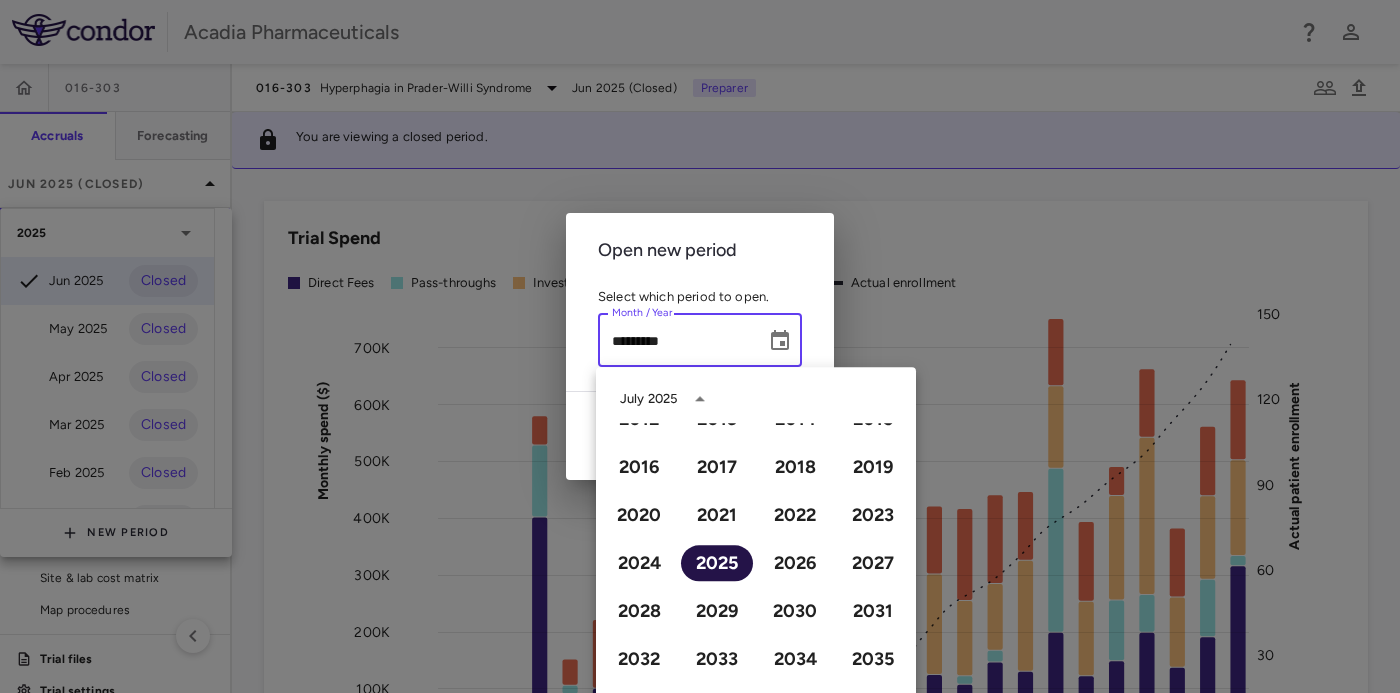 click on "2025" at bounding box center [717, 563] 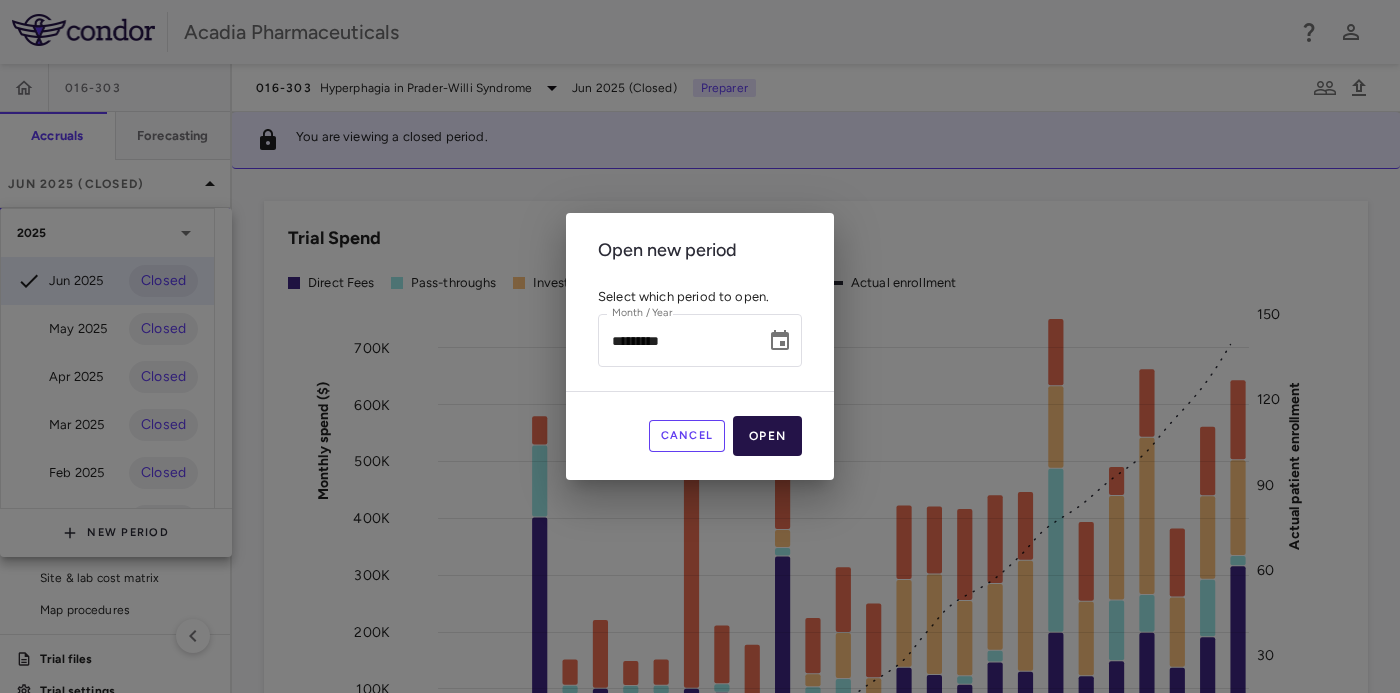 click on "Open" at bounding box center [767, 436] 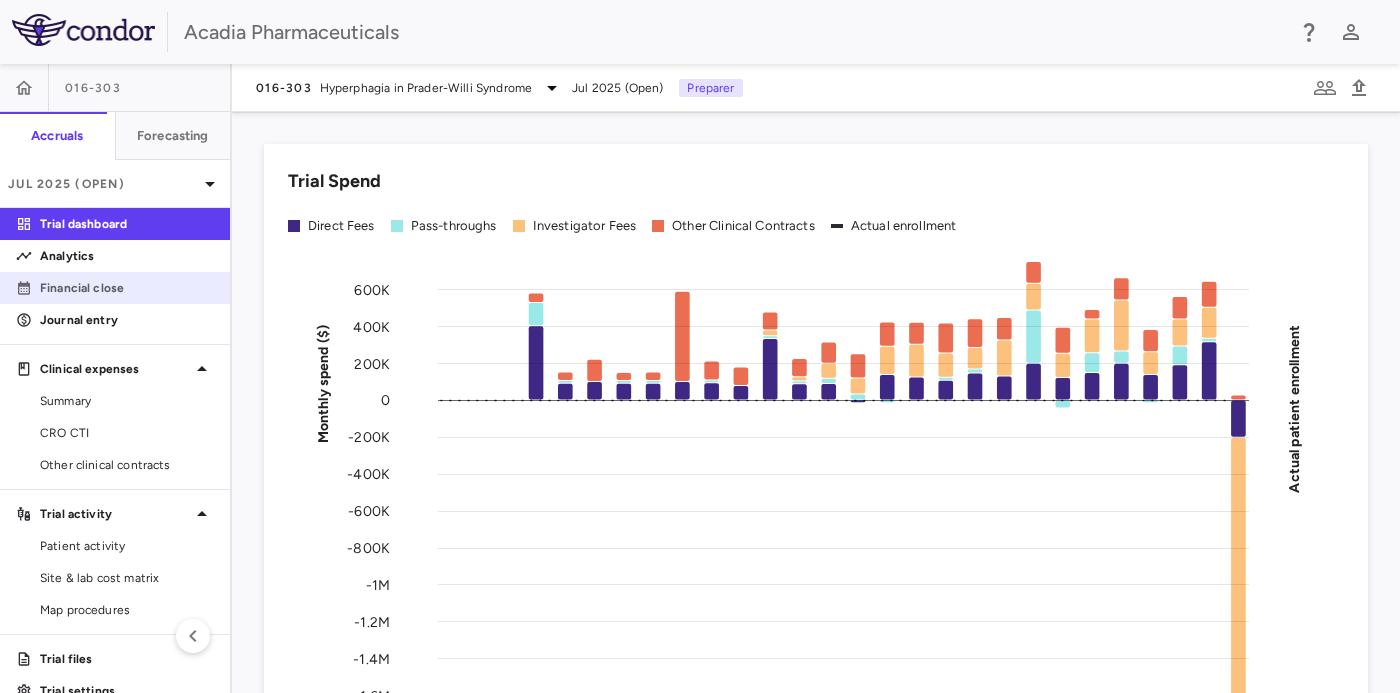 click on "Financial close" at bounding box center (127, 288) 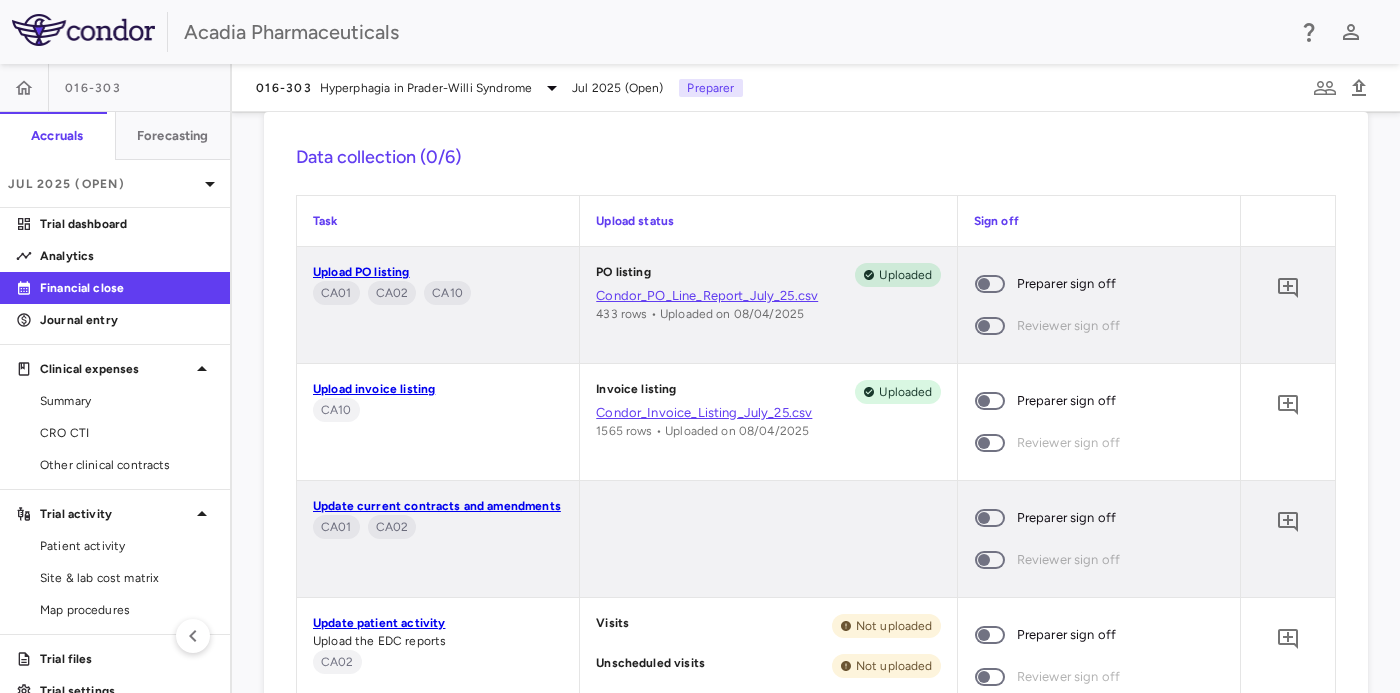 scroll, scrollTop: 1000, scrollLeft: 0, axis: vertical 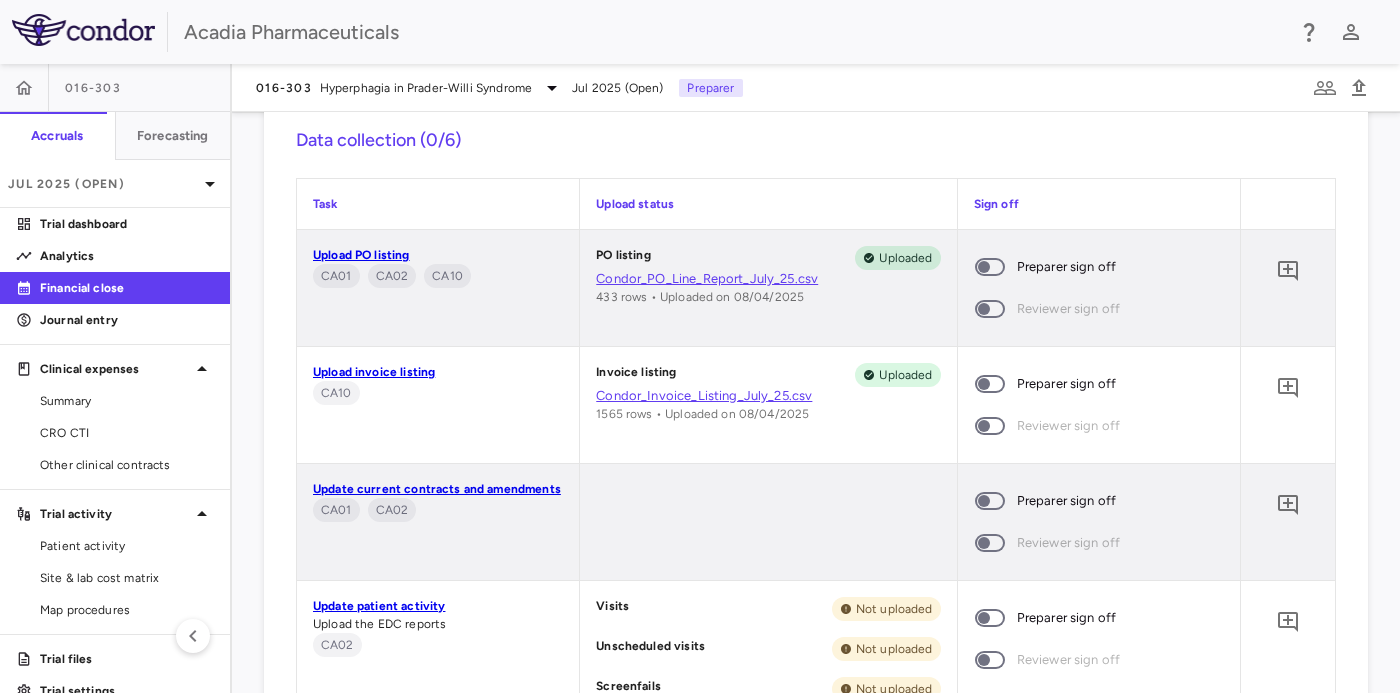 click at bounding box center [990, 267] 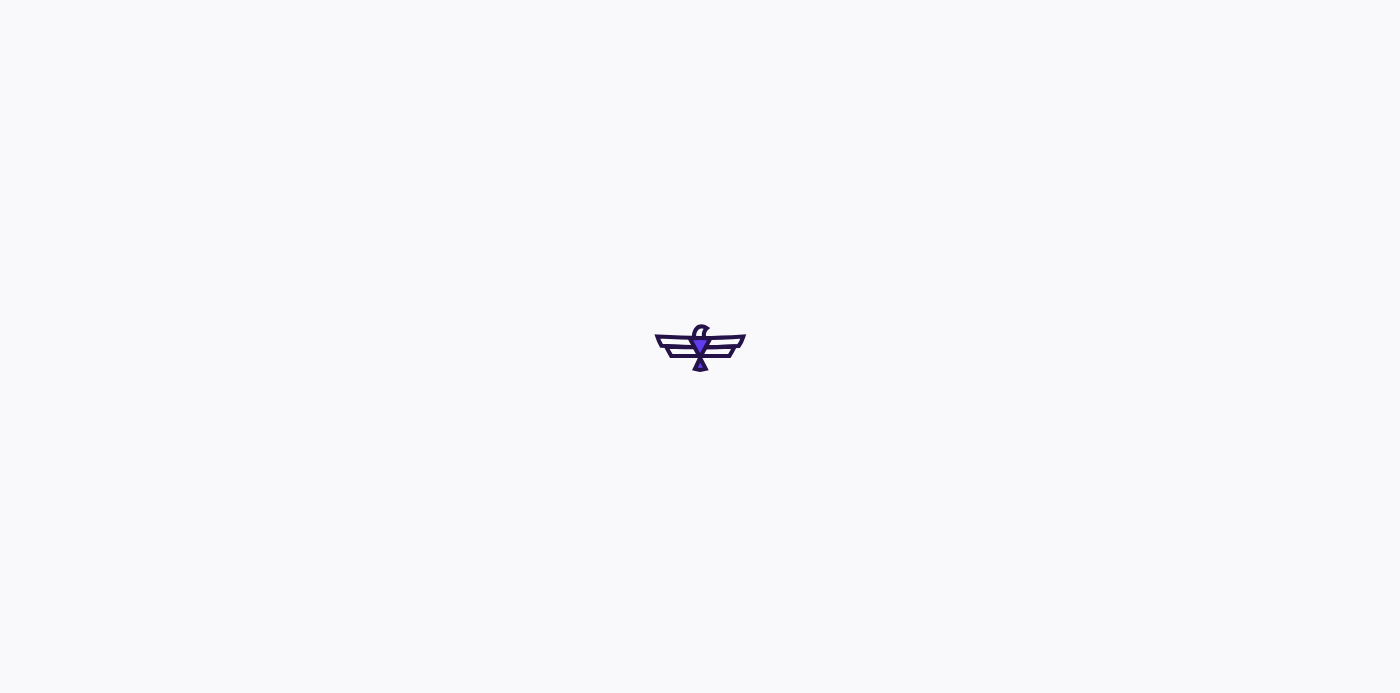 scroll, scrollTop: 0, scrollLeft: 0, axis: both 